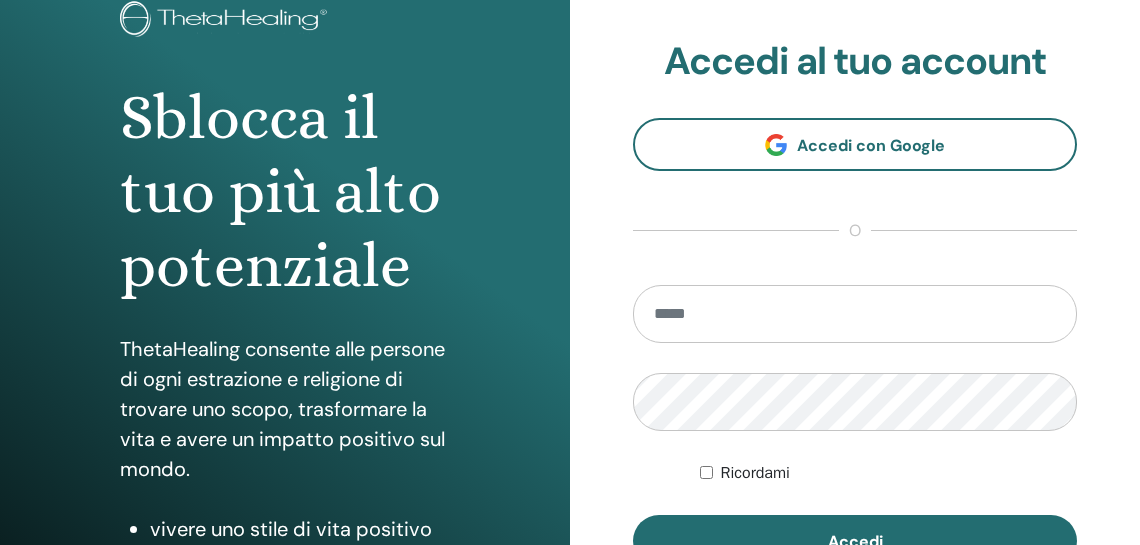 scroll, scrollTop: 140, scrollLeft: 0, axis: vertical 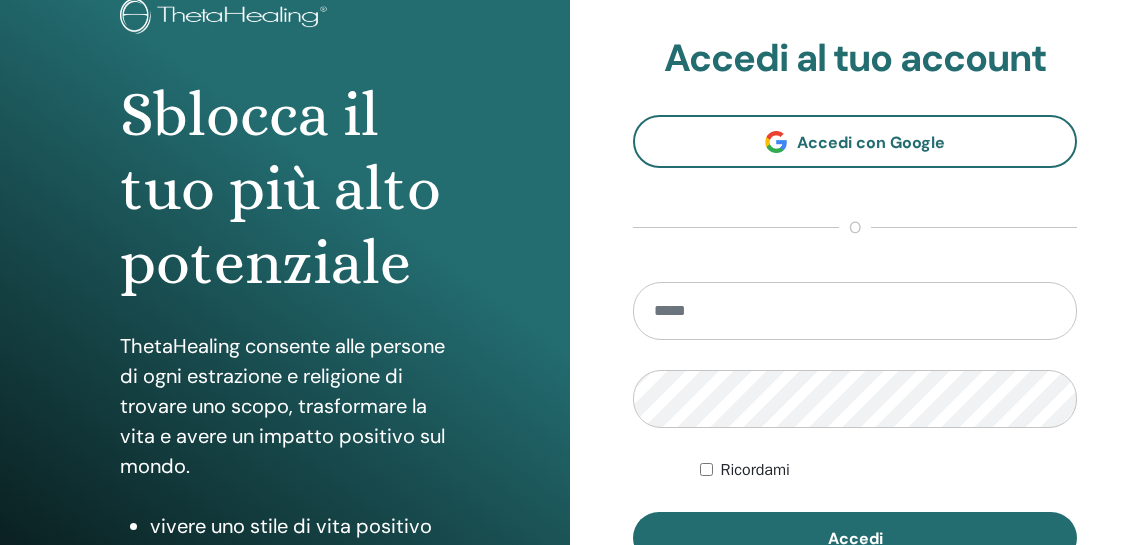 click at bounding box center [855, 311] 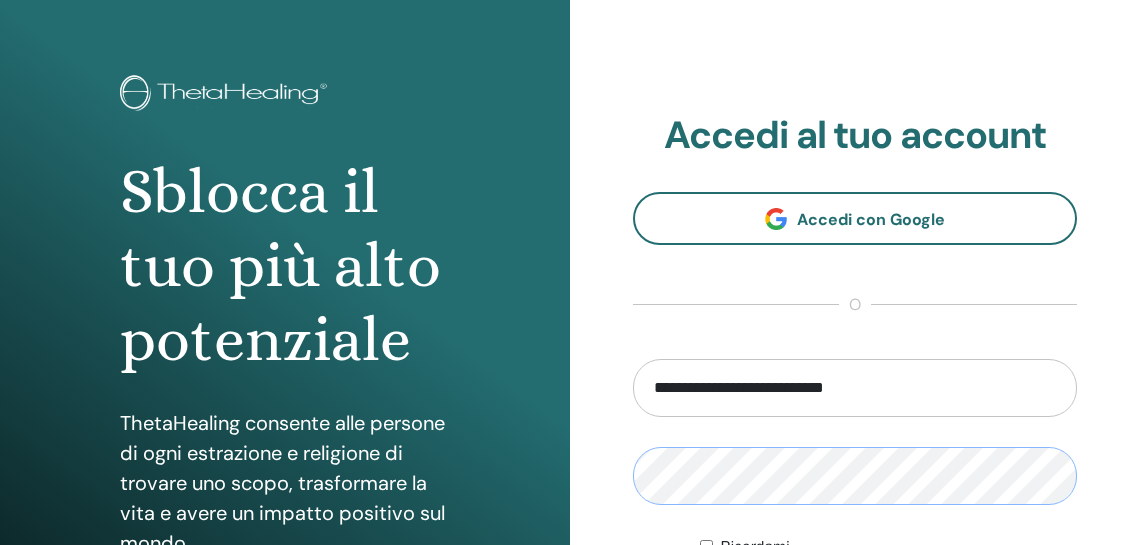 scroll, scrollTop: 0, scrollLeft: 0, axis: both 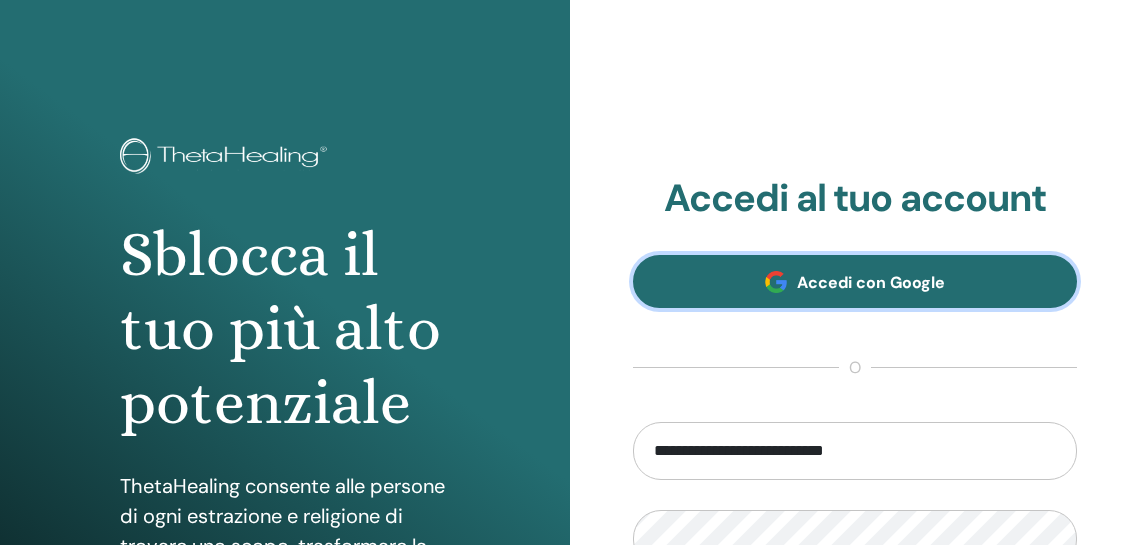 click on "Accedi con Google" at bounding box center (855, 281) 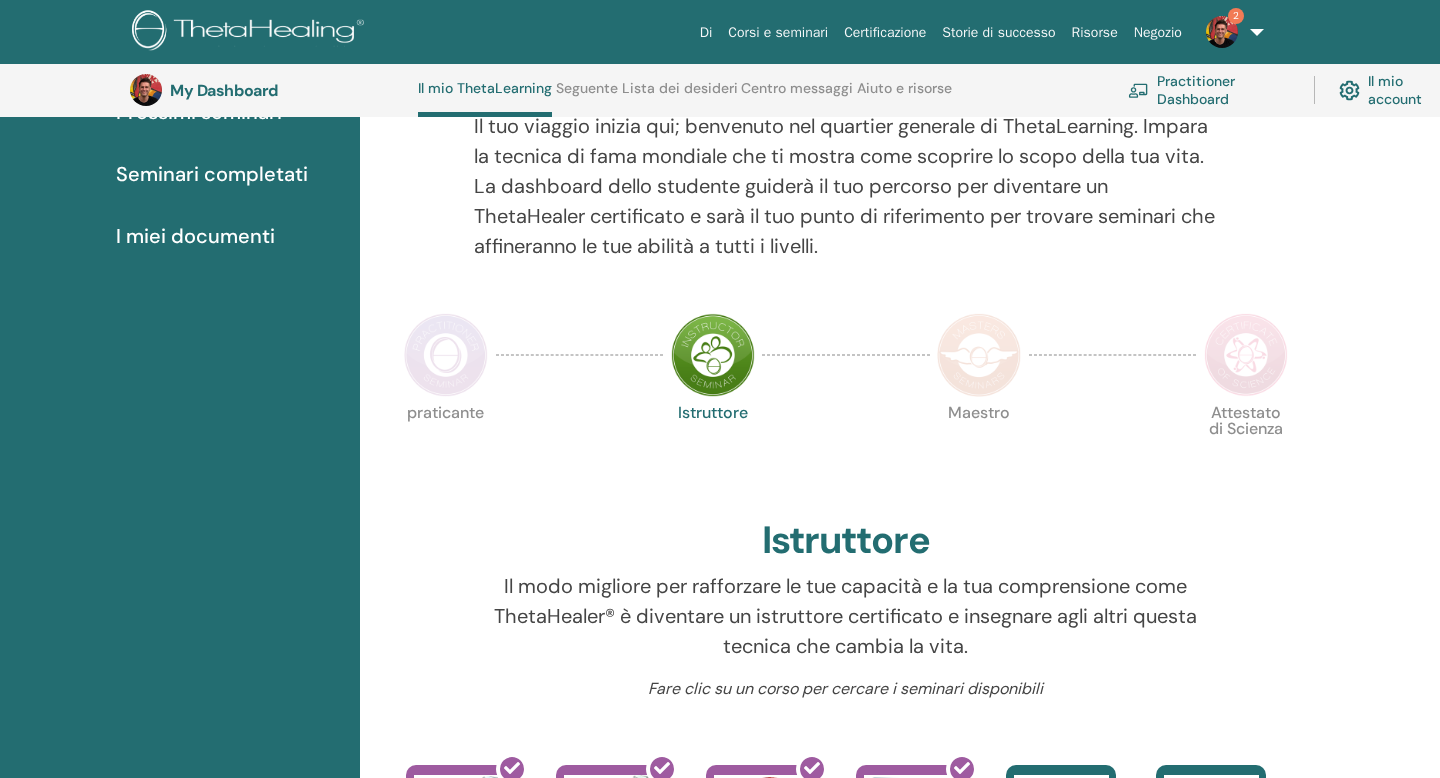 scroll, scrollTop: 275, scrollLeft: 0, axis: vertical 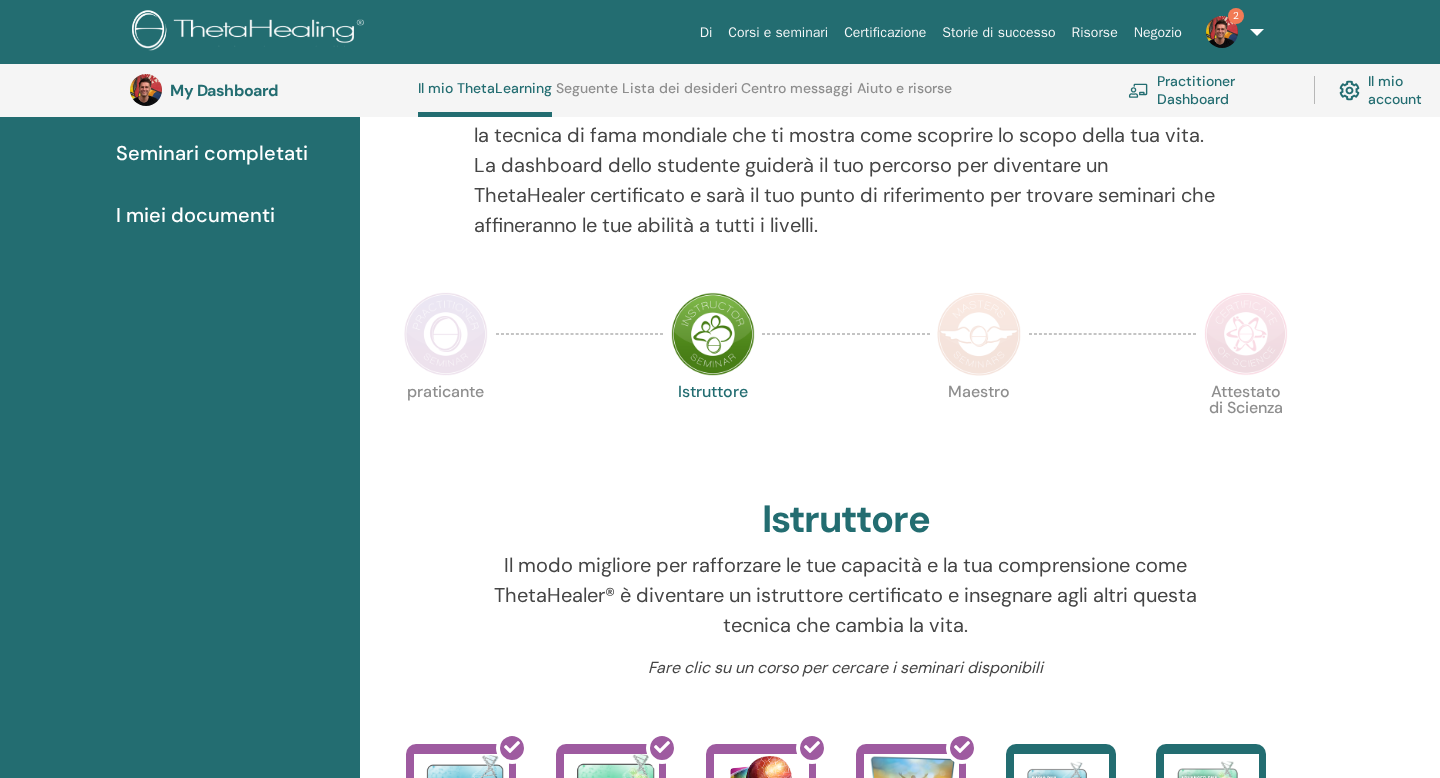 click at bounding box center (446, 334) 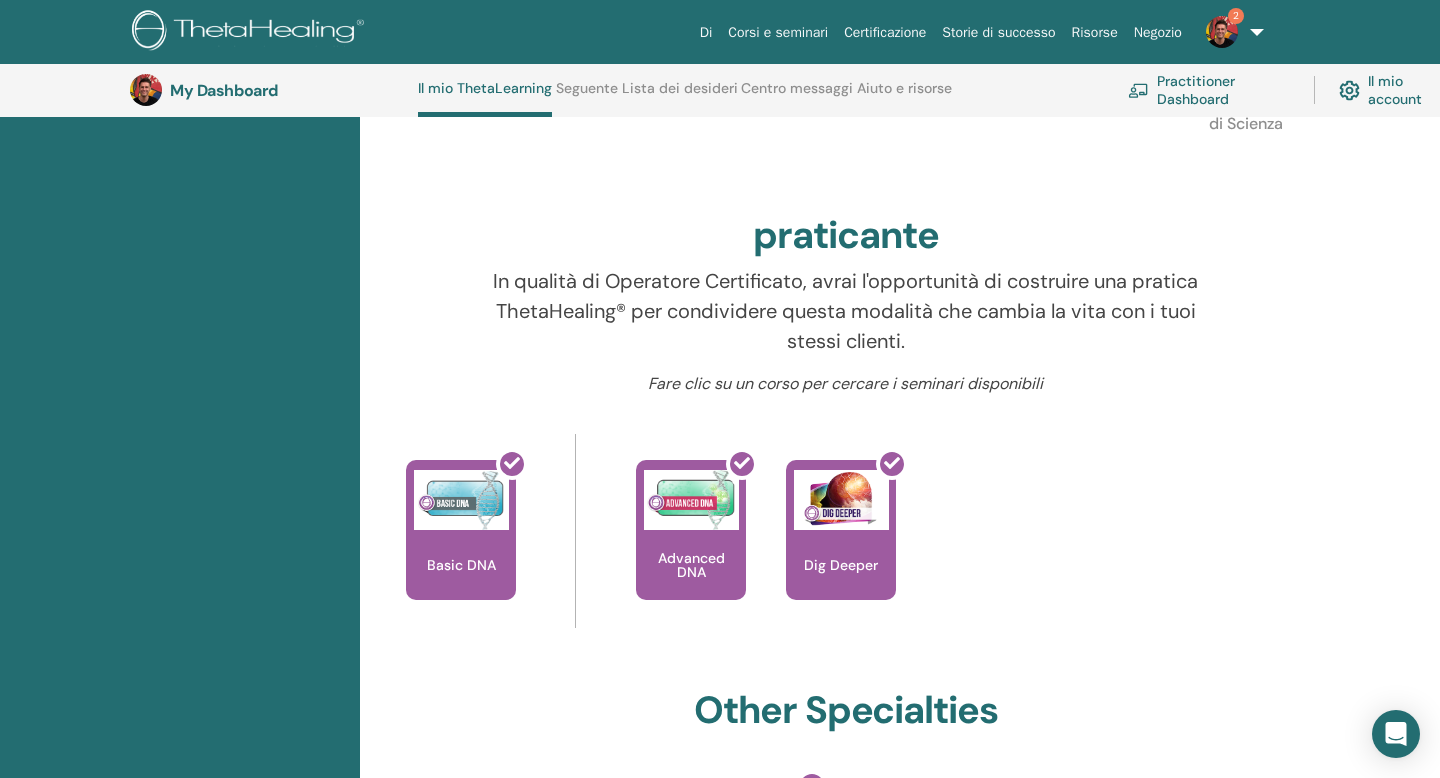 scroll, scrollTop: 561, scrollLeft: 0, axis: vertical 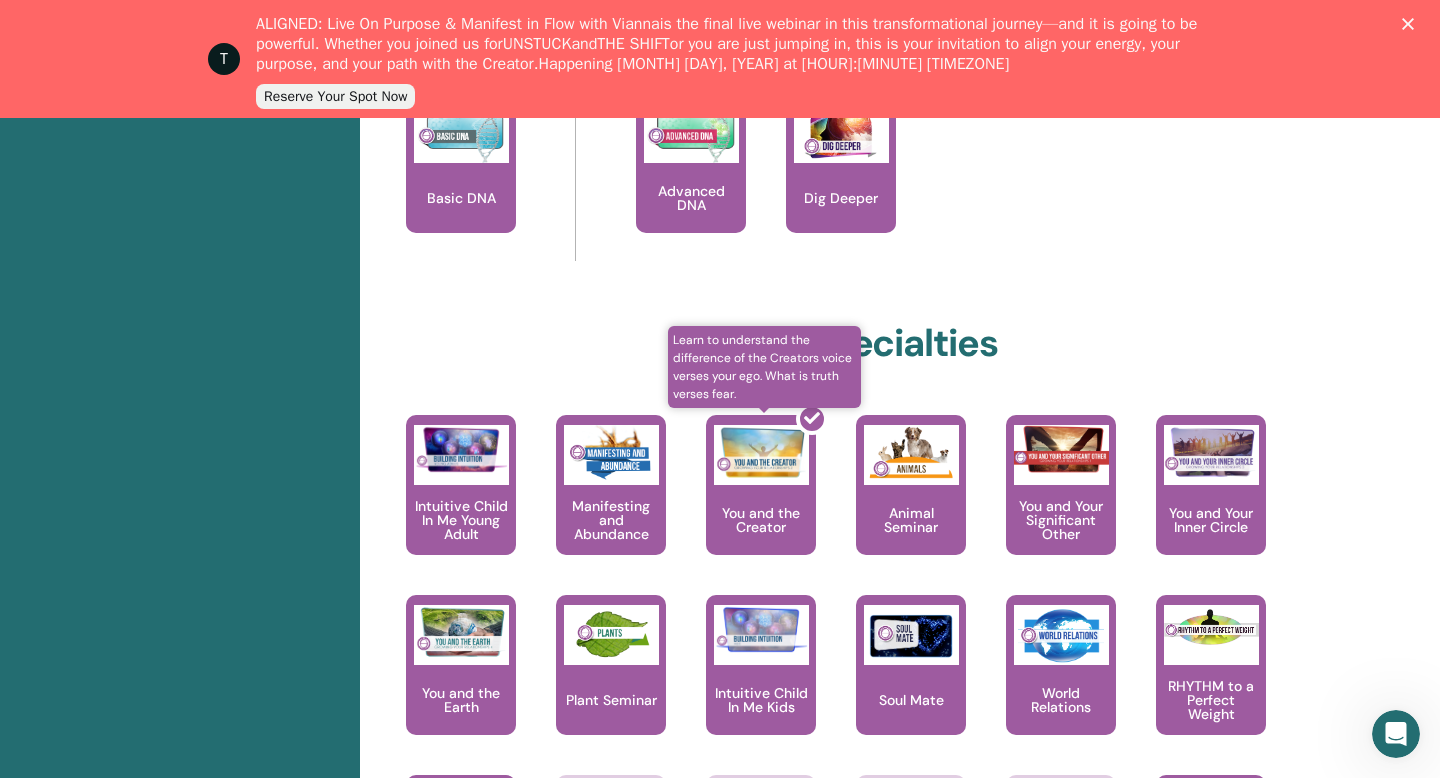 click at bounding box center [773, 493] 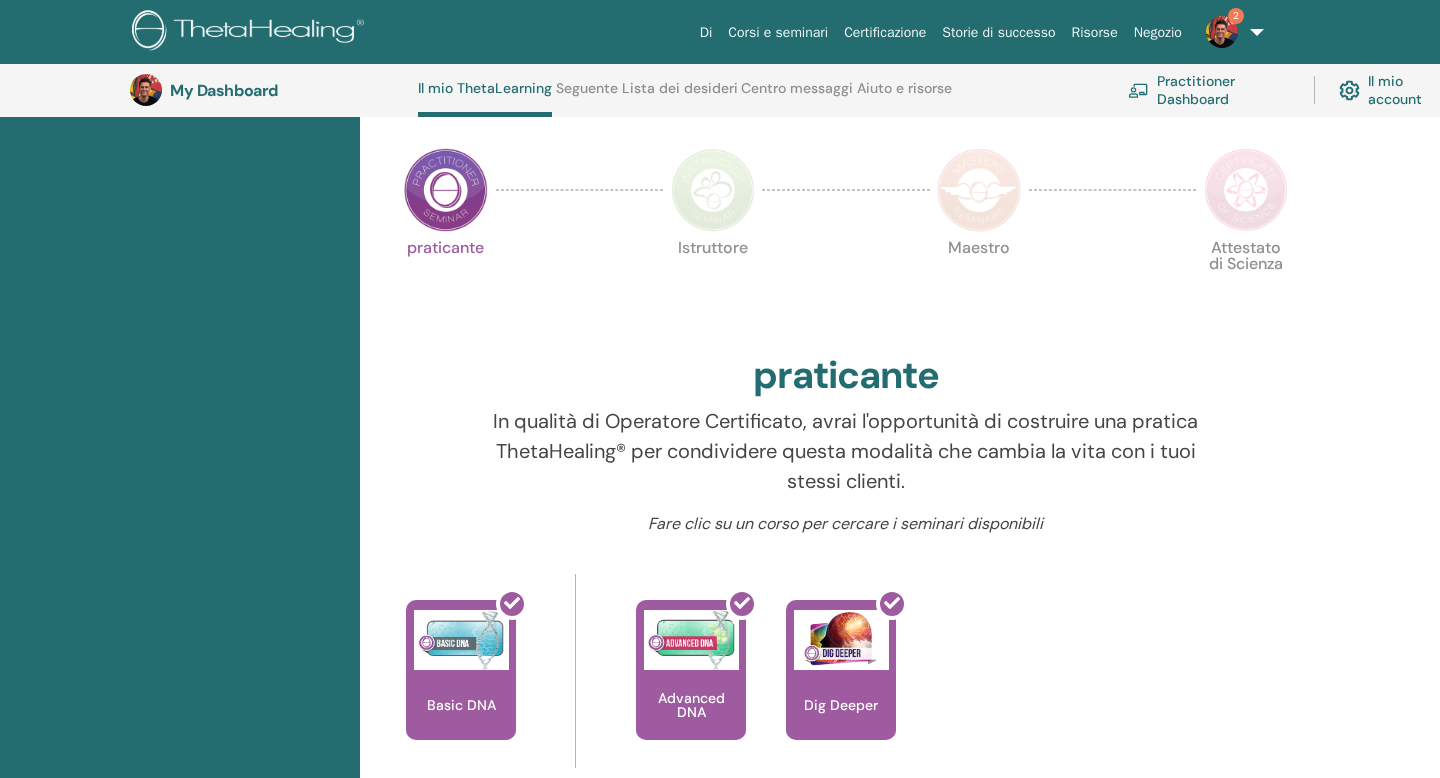 scroll, scrollTop: 1, scrollLeft: 0, axis: vertical 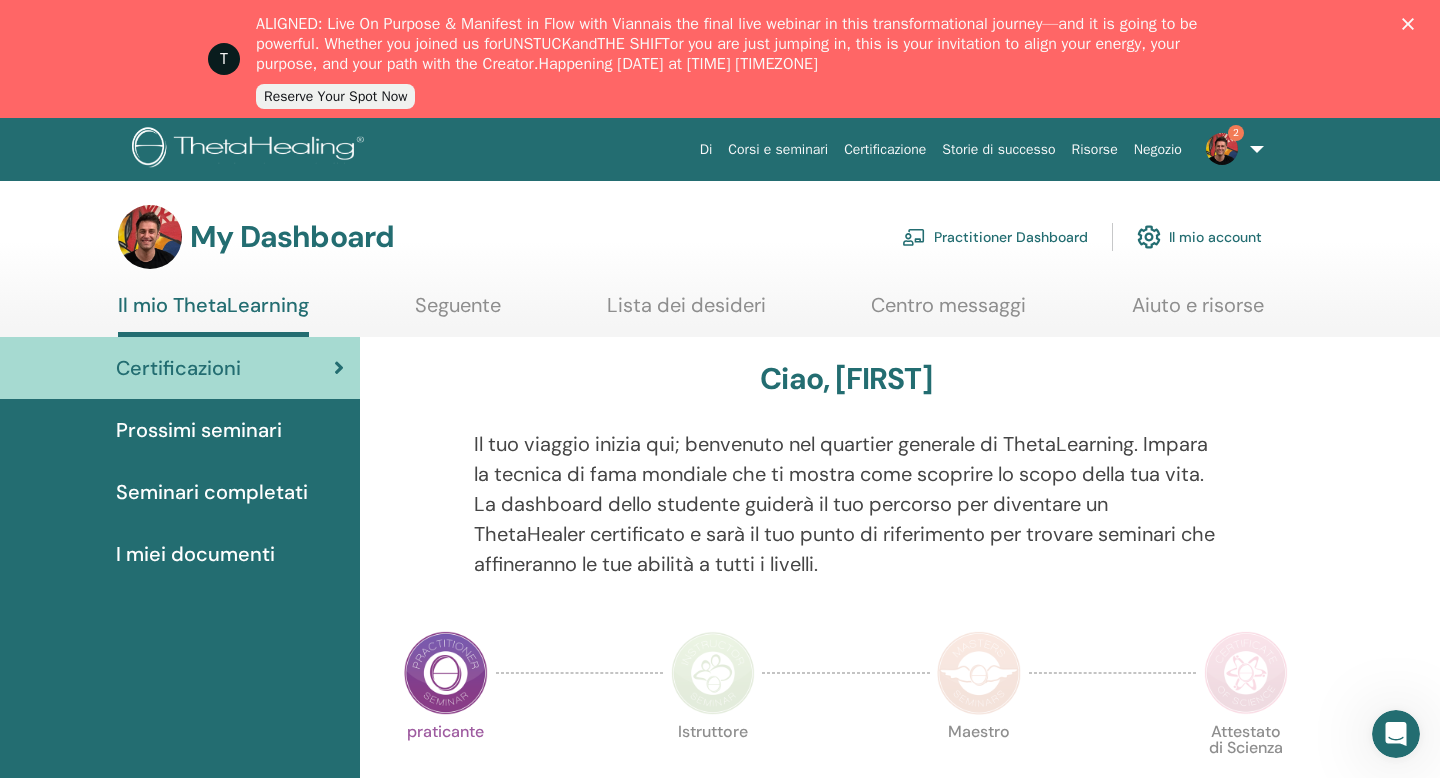 click at bounding box center (713, 673) 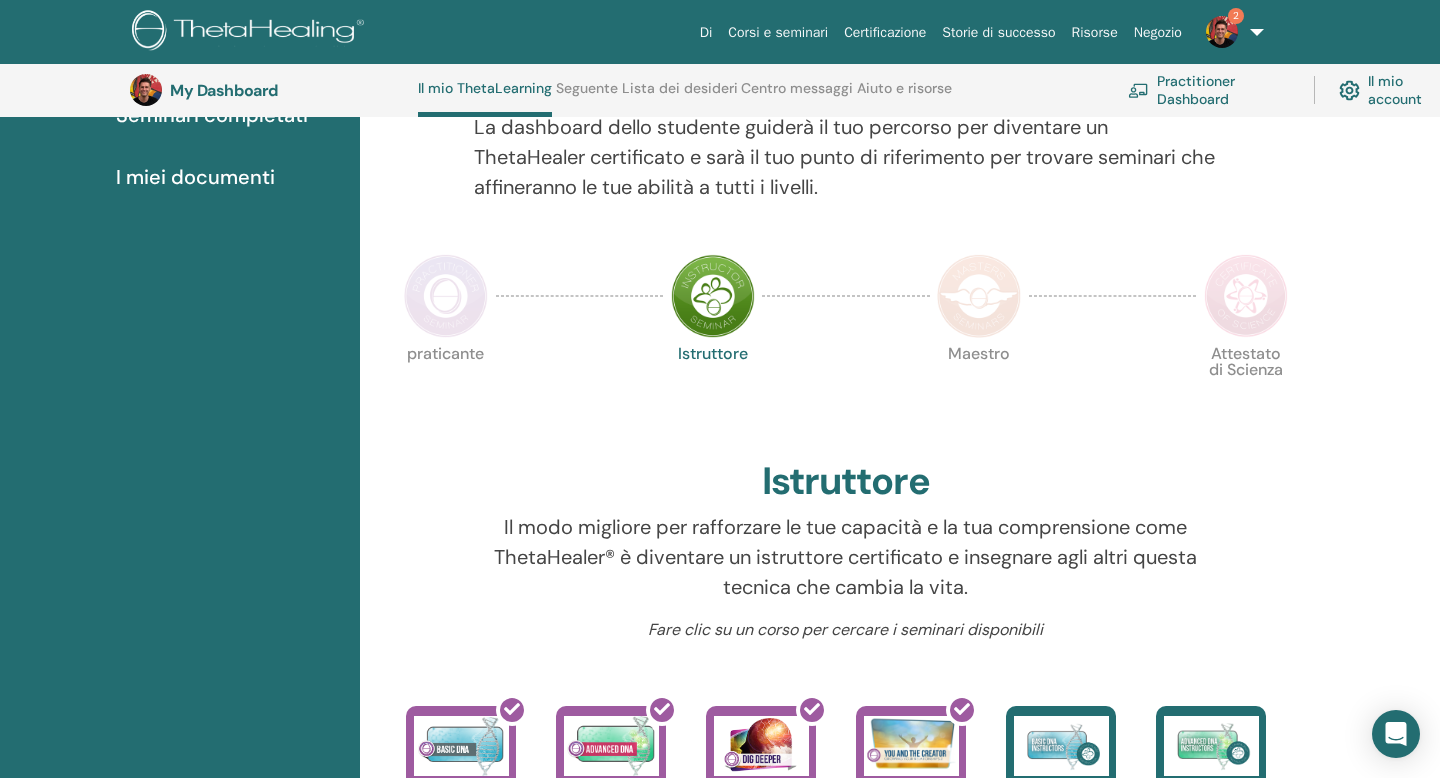 scroll, scrollTop: 470, scrollLeft: 0, axis: vertical 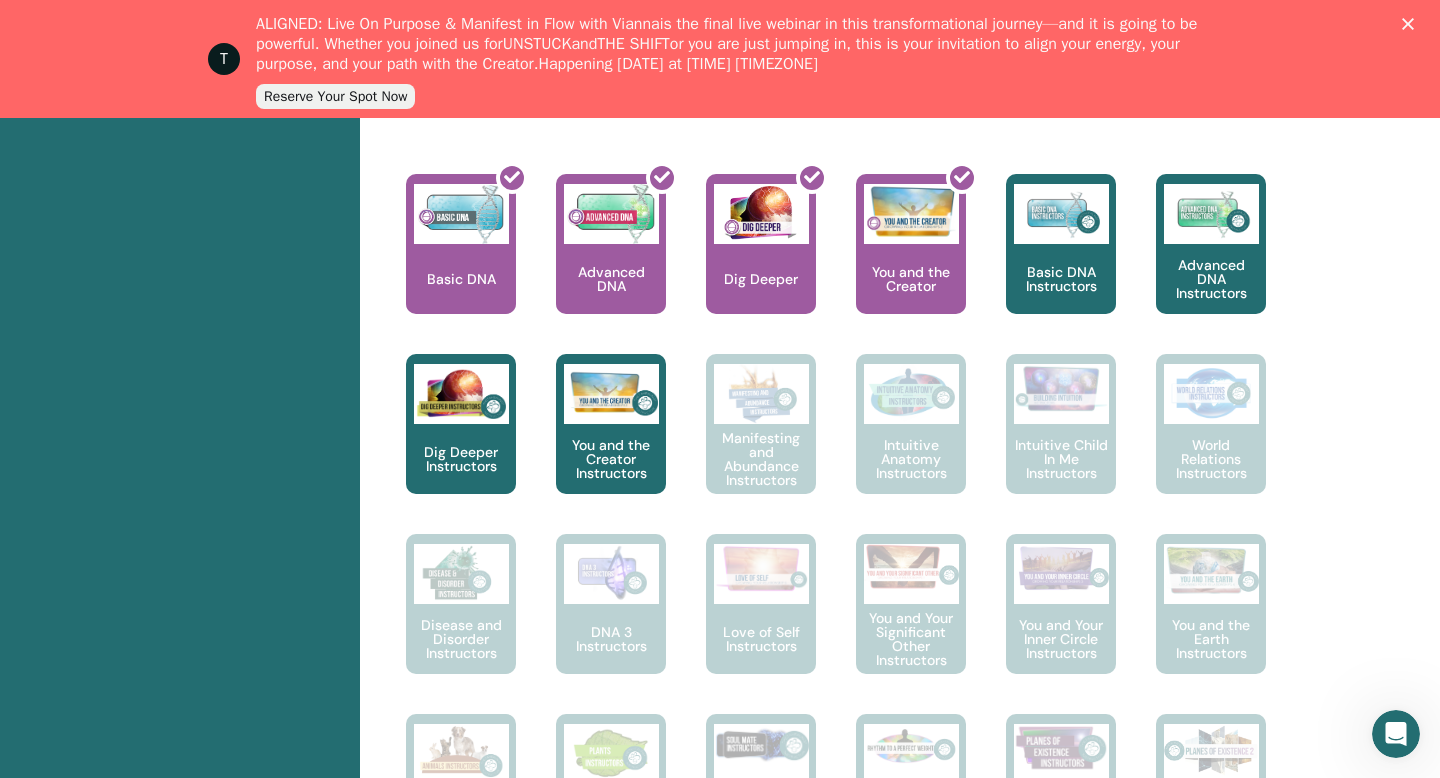 click on "T ALIGNED:    Live On Purpose & Manifest in Flow with Vianna  is the final live webinar in this transformational journey—and it is going to be powerful. Whether you joined us for  UNSTUCK  and  THE SHIFT  or you are just jumping in, this is your invitation to align your energy, your purpose, and your path with the Creator.  Happening August 7, 2025 at 11:00 AM MST Reserve Your Spot Now" at bounding box center [720, 59] 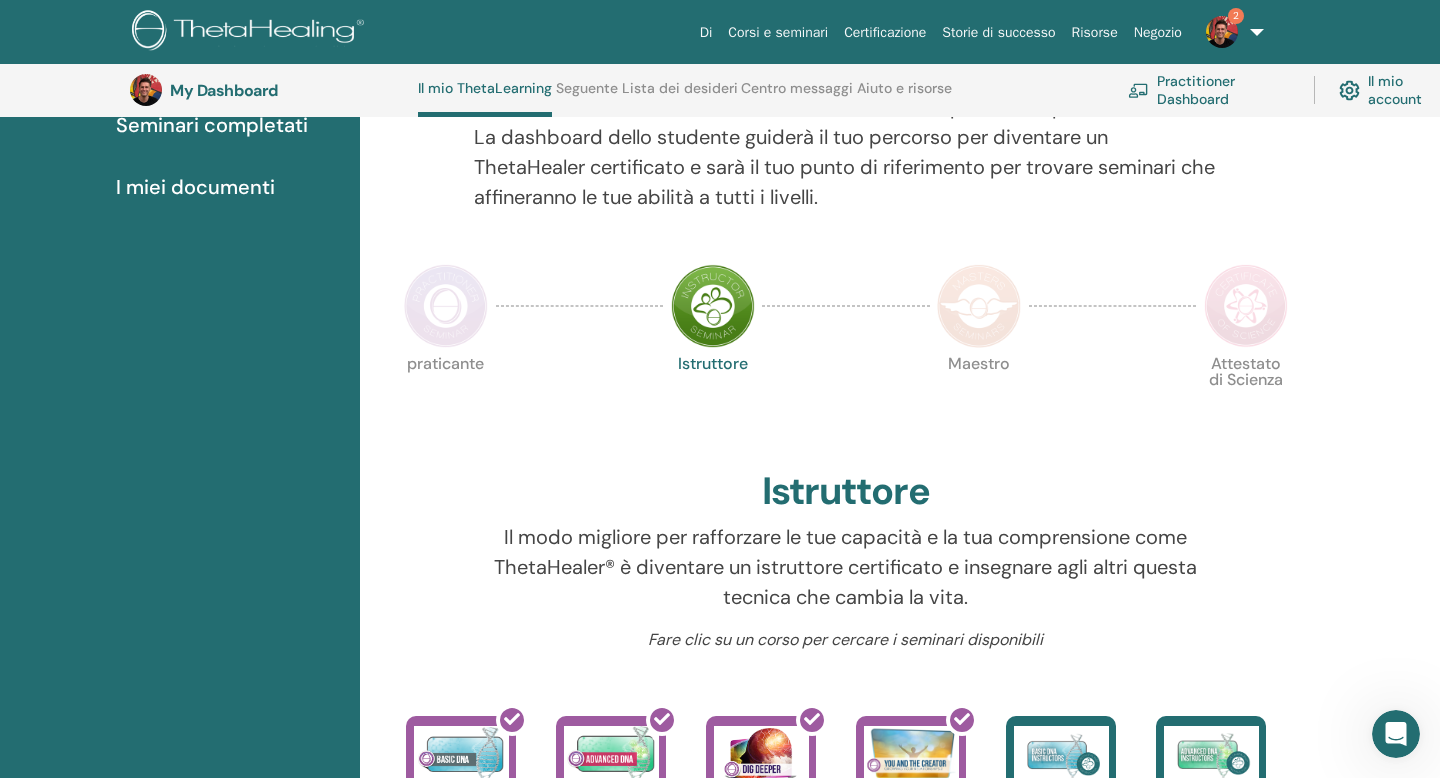scroll, scrollTop: 282, scrollLeft: 0, axis: vertical 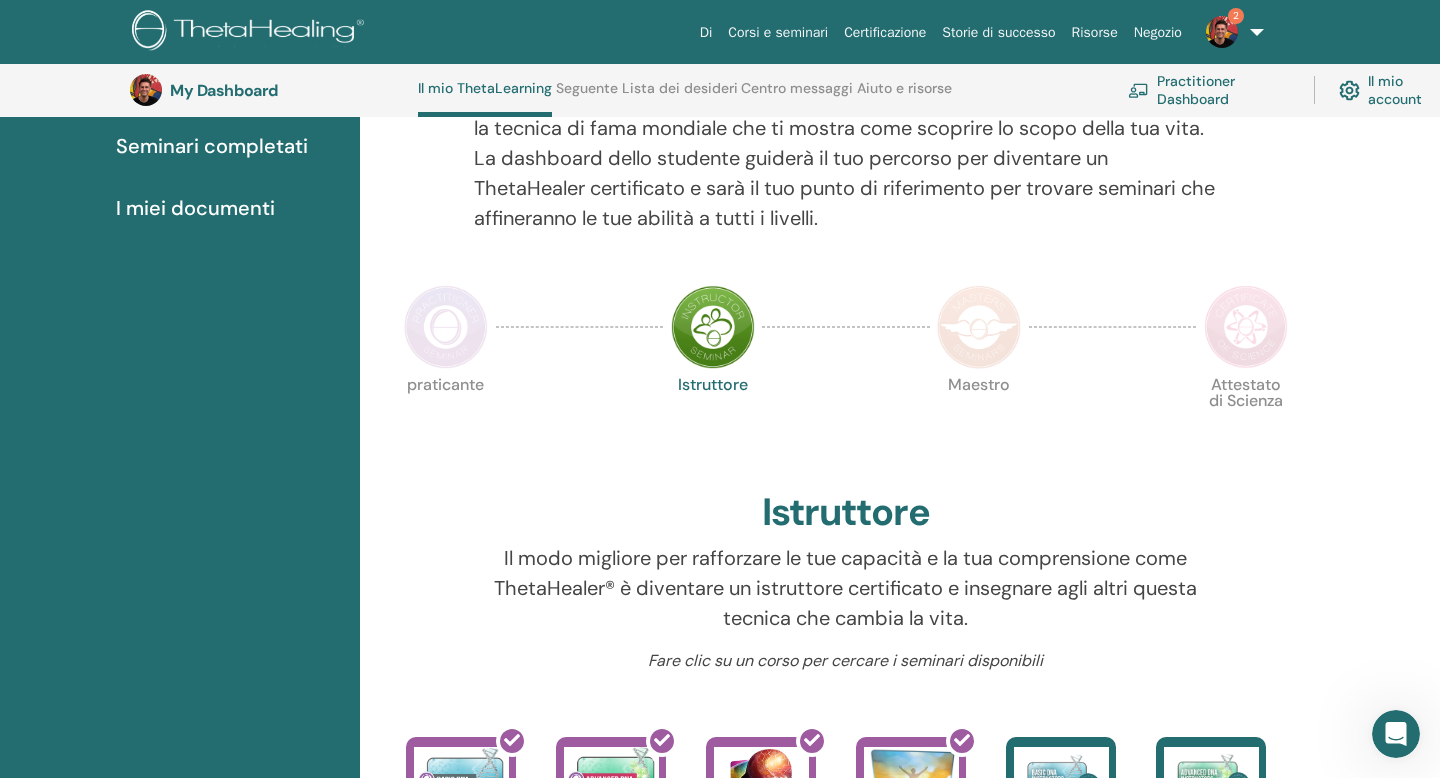 click at bounding box center (979, 327) 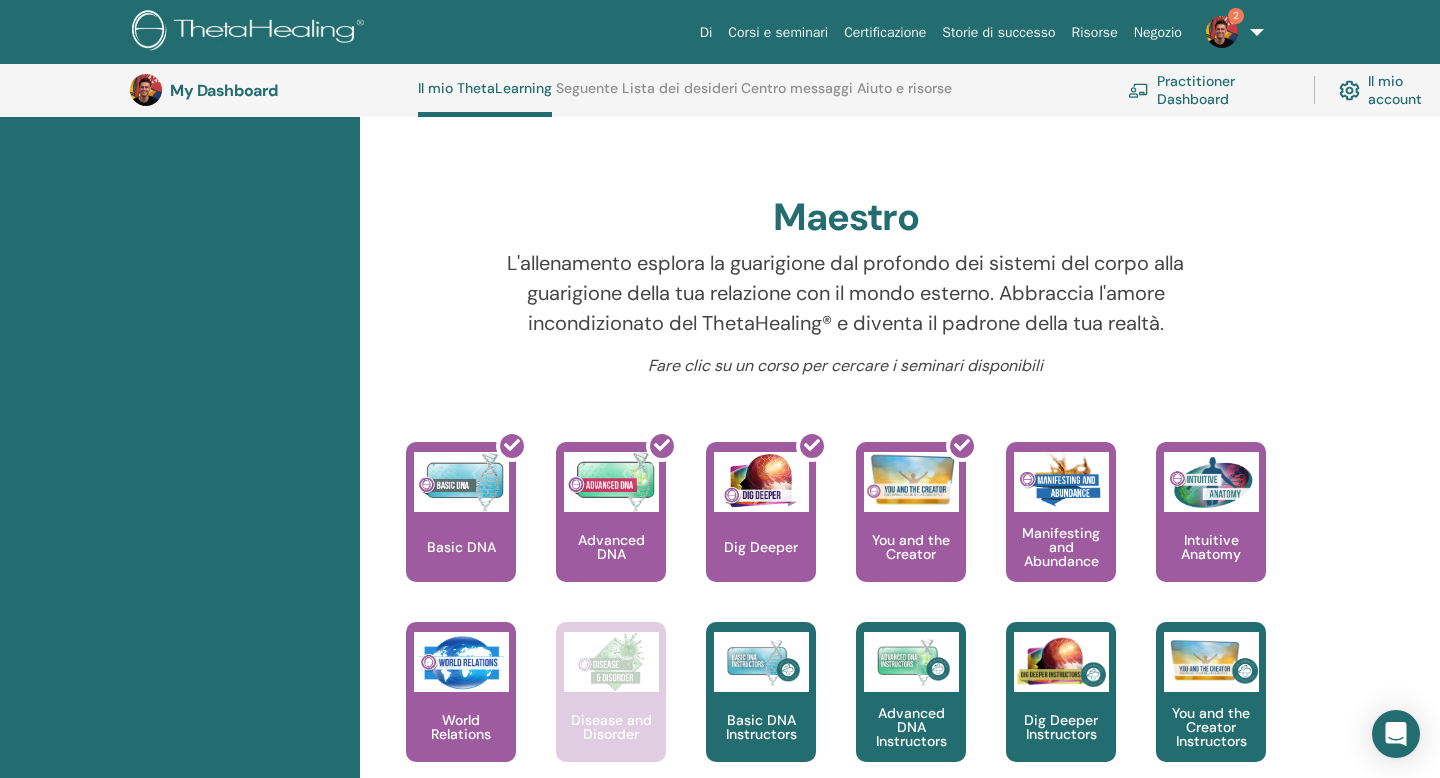 scroll, scrollTop: 255, scrollLeft: 0, axis: vertical 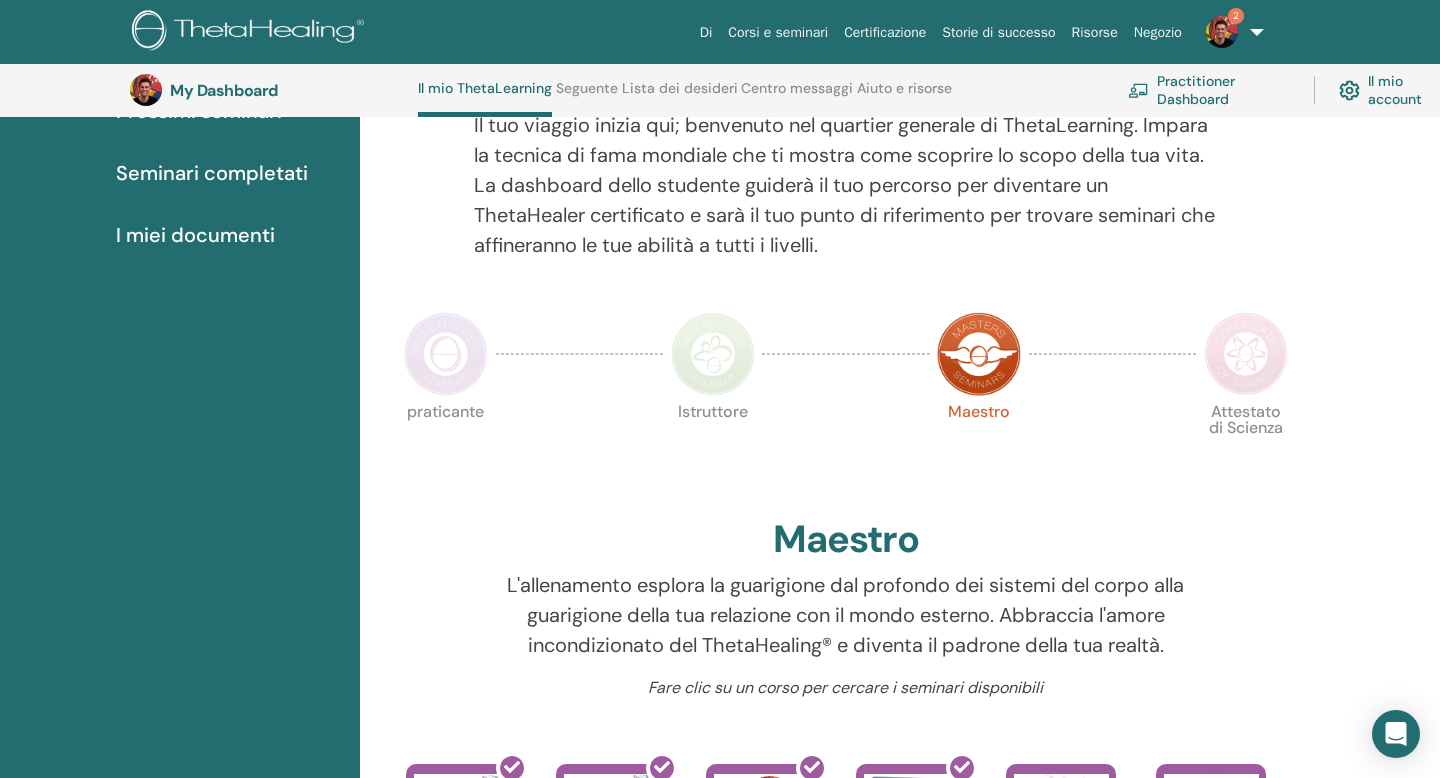 click at bounding box center [446, 354] 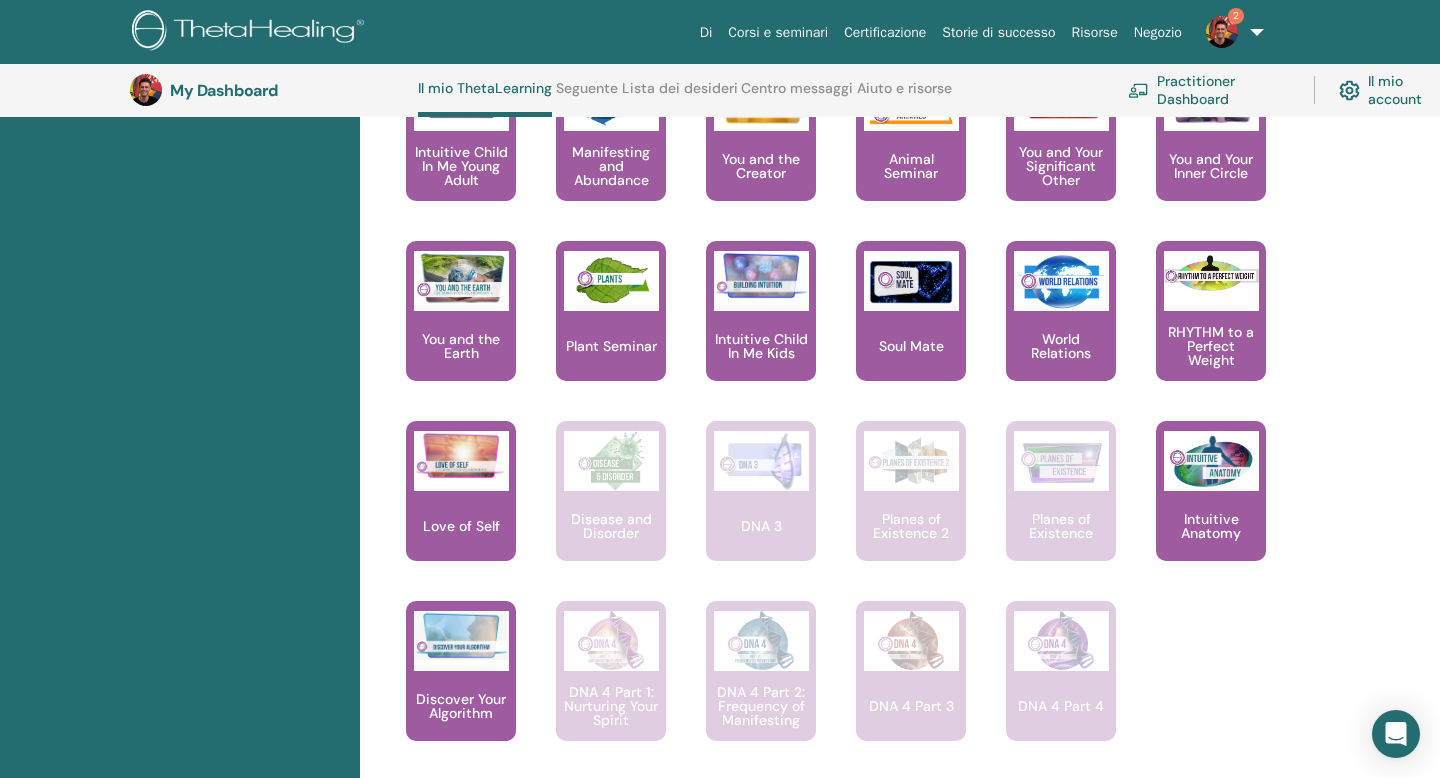 scroll, scrollTop: 1296, scrollLeft: 0, axis: vertical 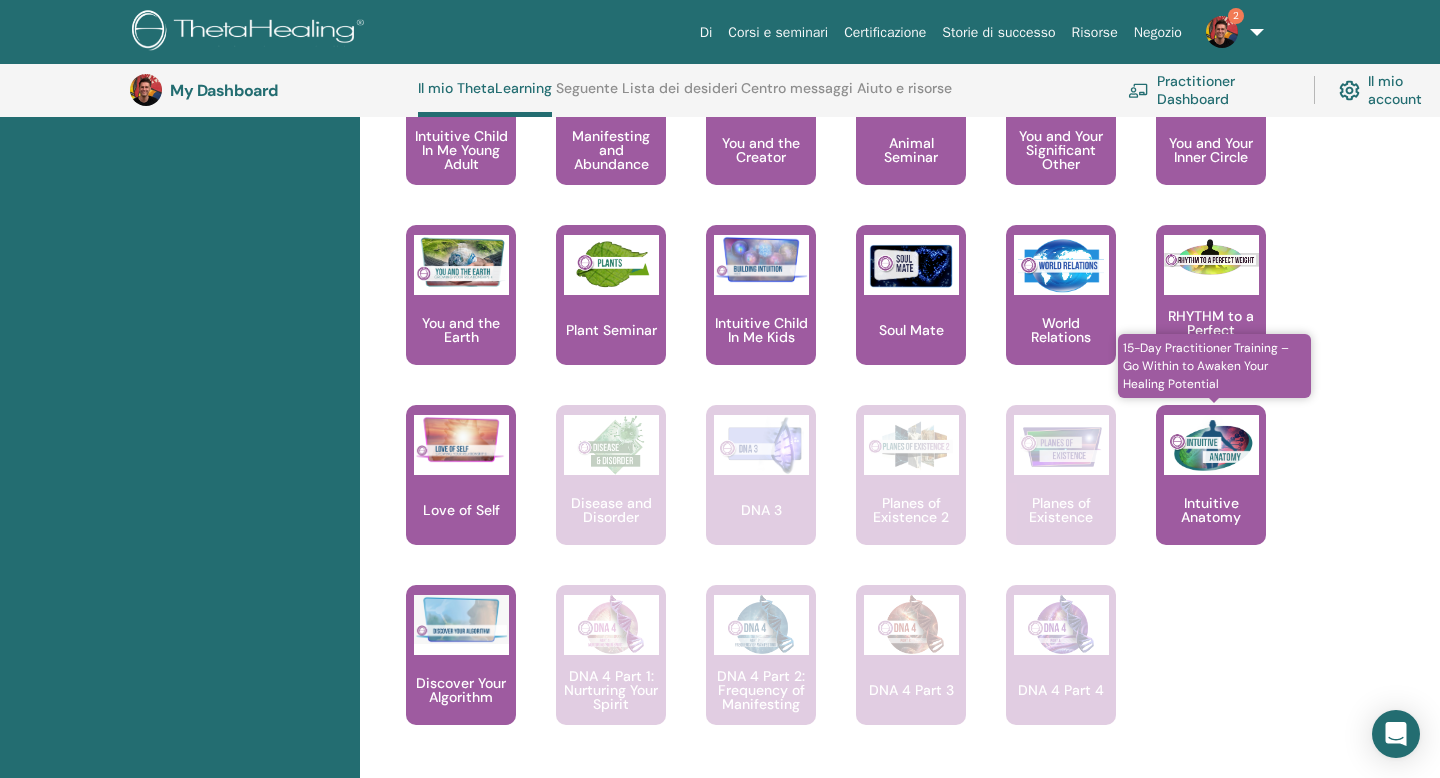 click on "Intuitive Anatomy" at bounding box center [1211, 510] 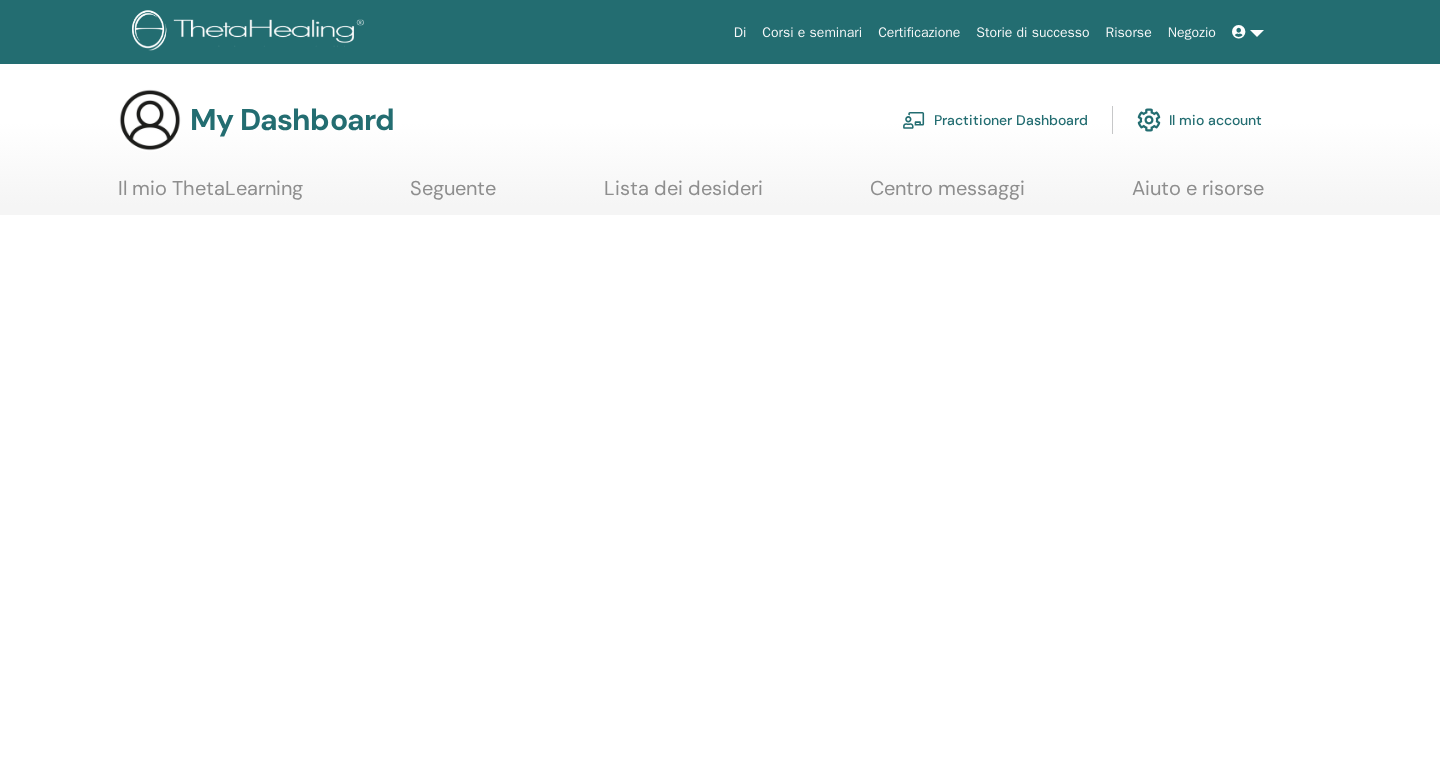 scroll, scrollTop: 0, scrollLeft: 0, axis: both 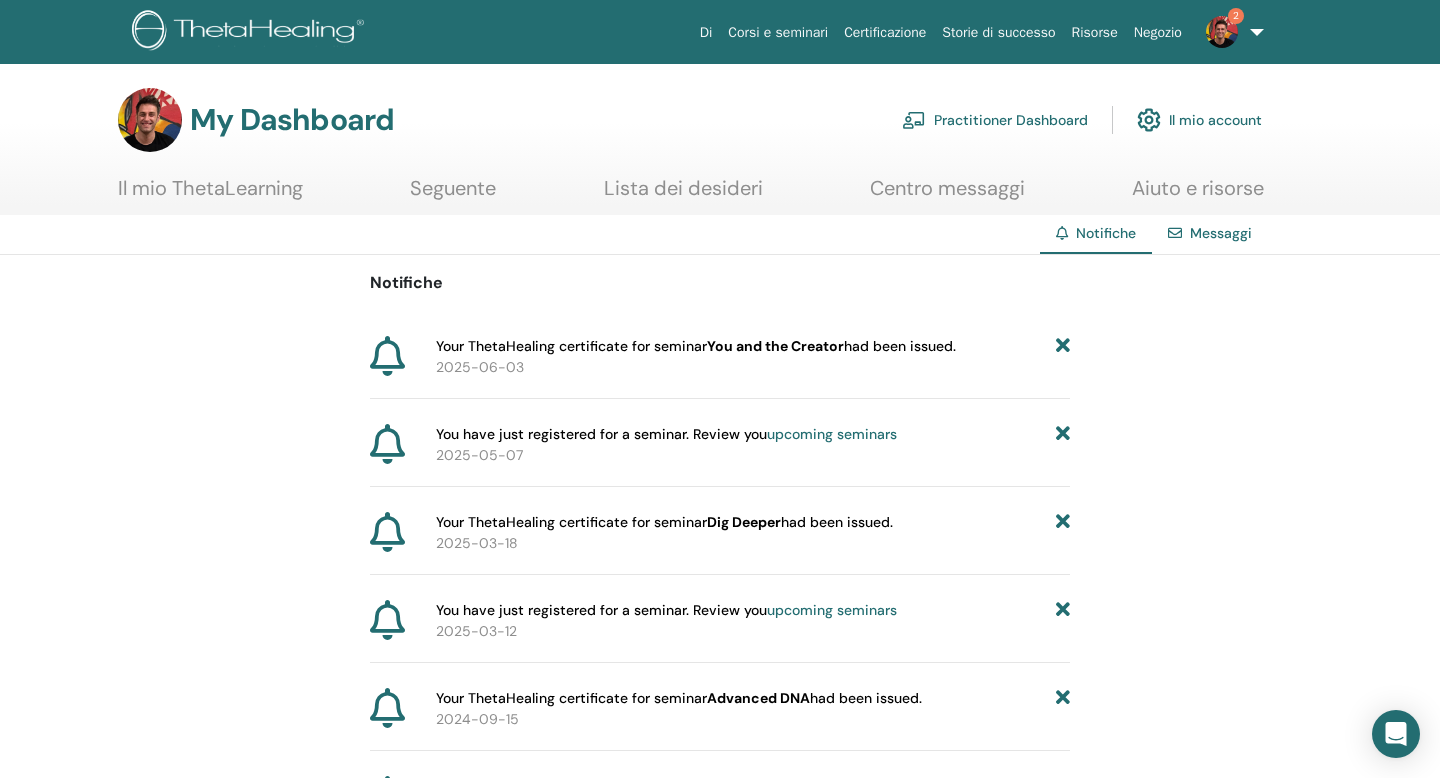 click on "Lista dei desideri" at bounding box center (683, 195) 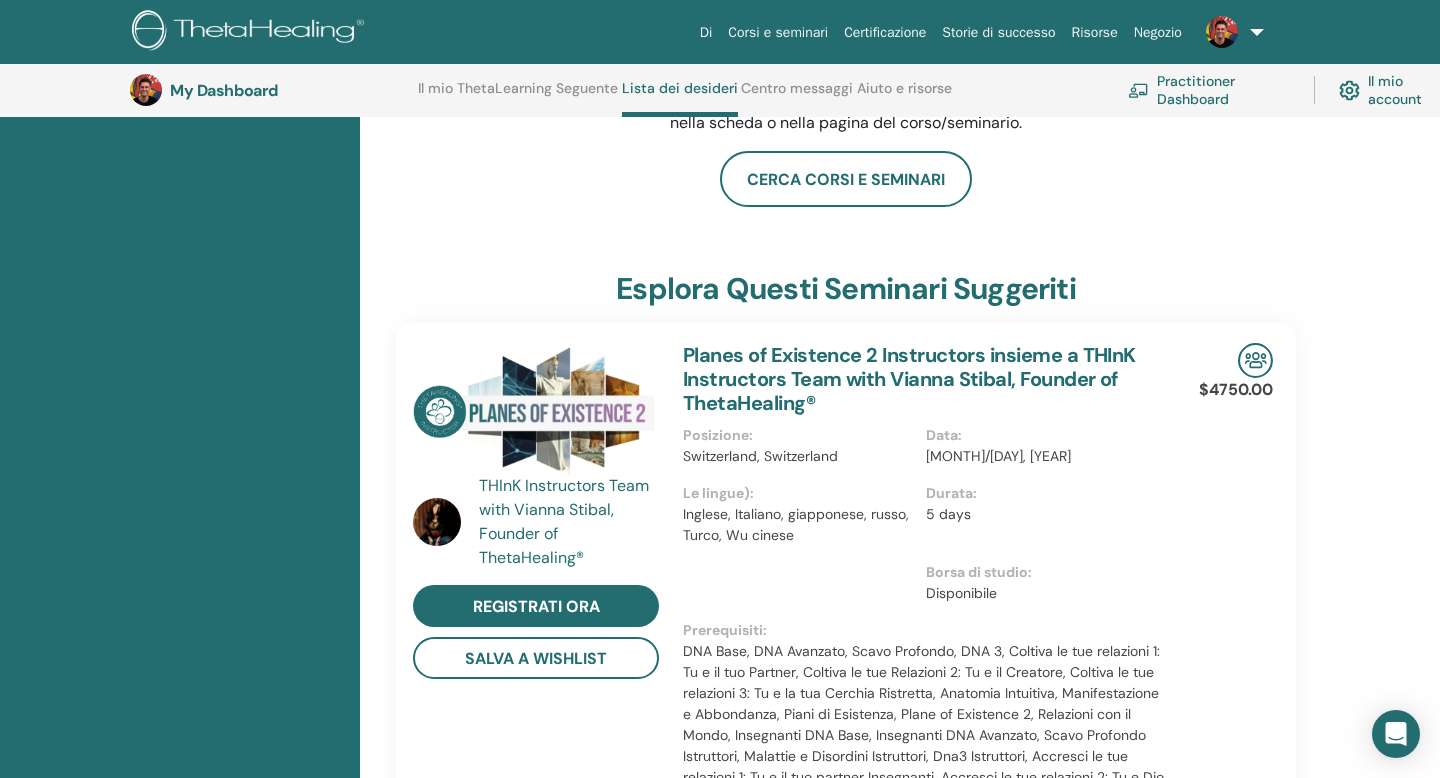 scroll, scrollTop: 0, scrollLeft: 0, axis: both 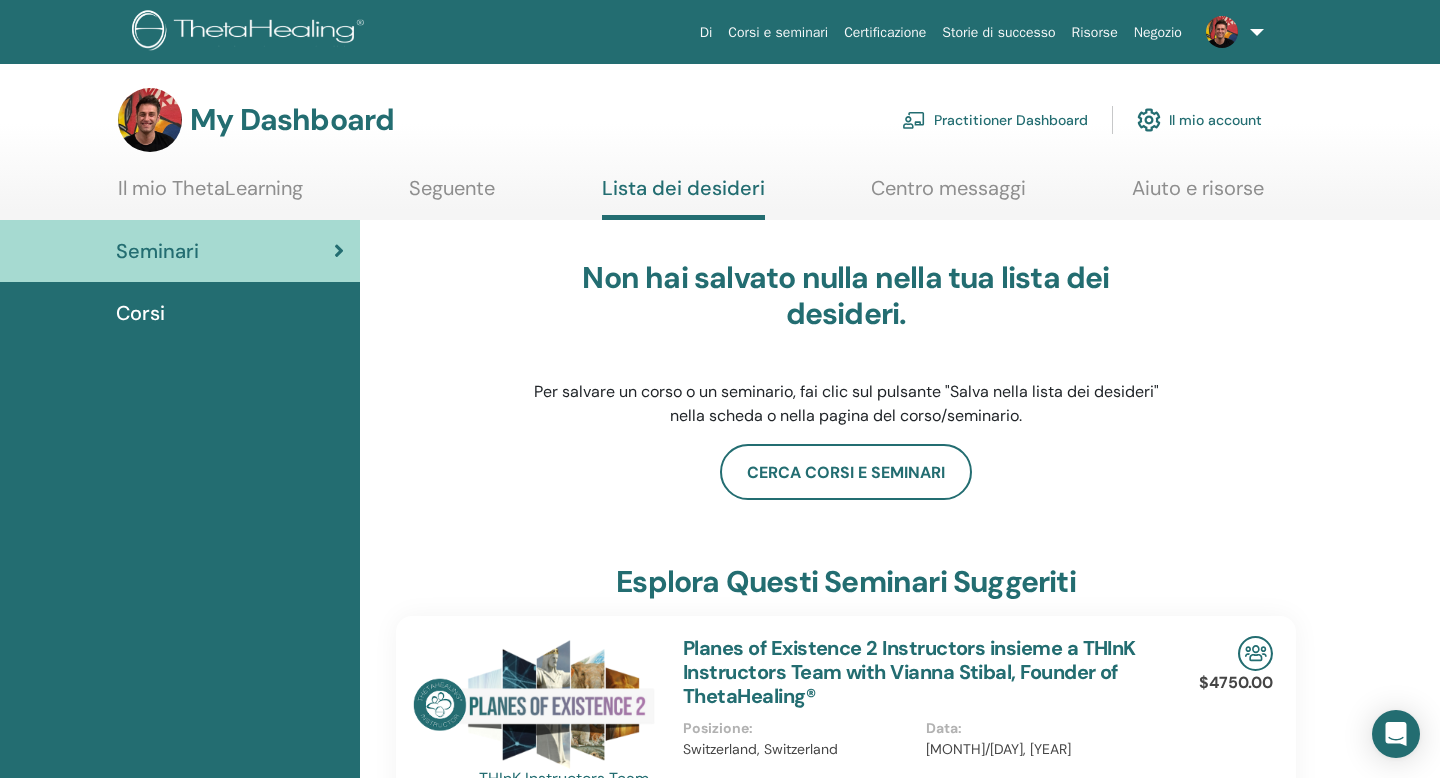 click on "Corsi e seminari" at bounding box center (778, 32) 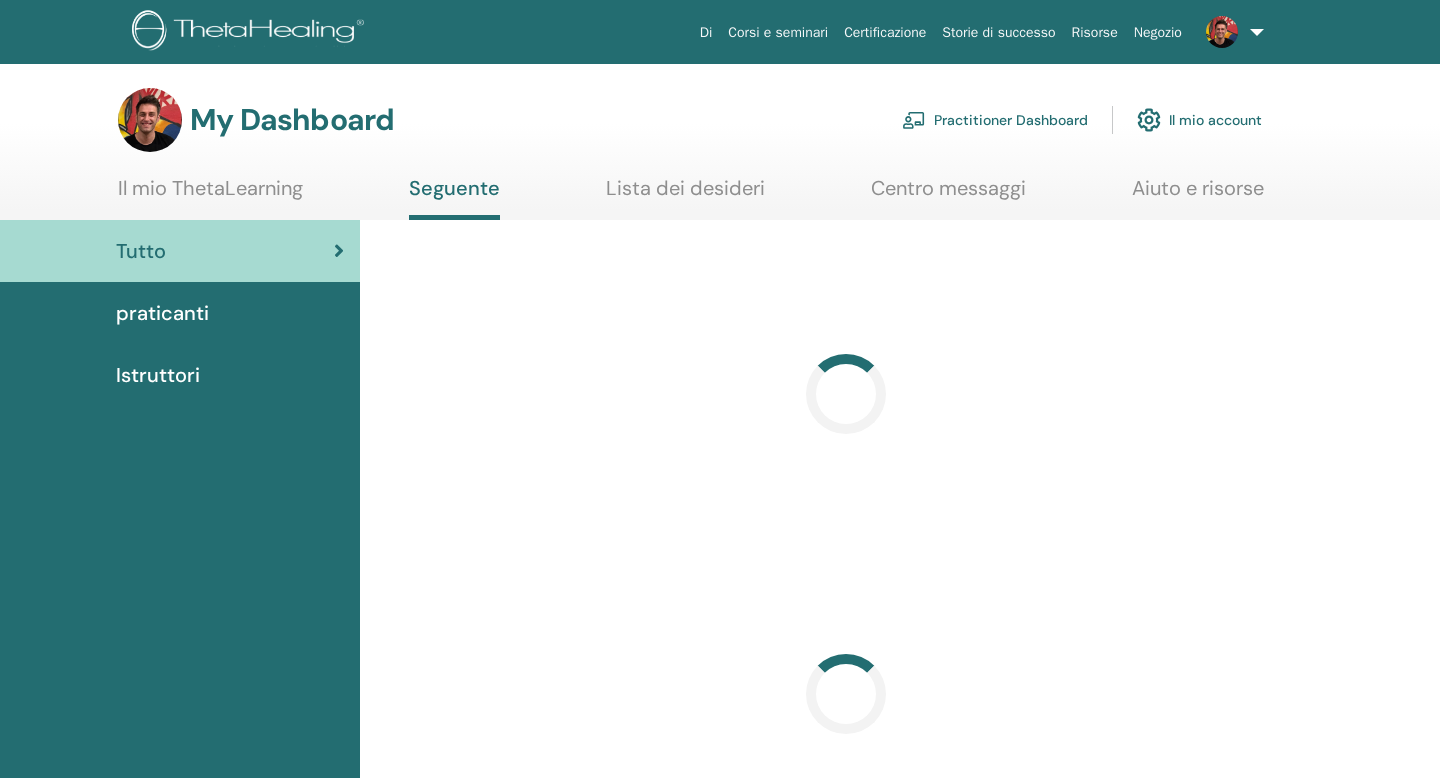scroll, scrollTop: 0, scrollLeft: 0, axis: both 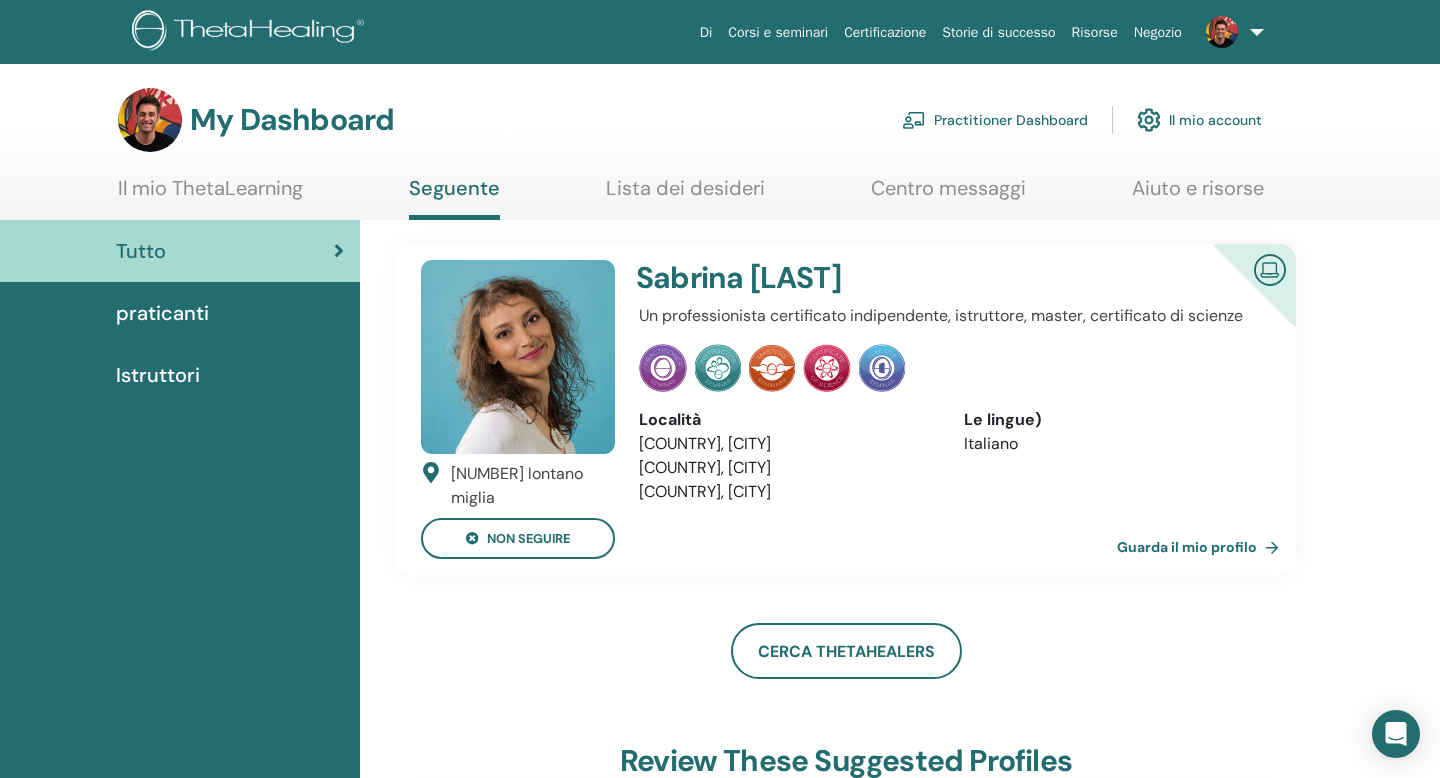 click on "Sabrina   Benacchio" at bounding box center (895, 278) 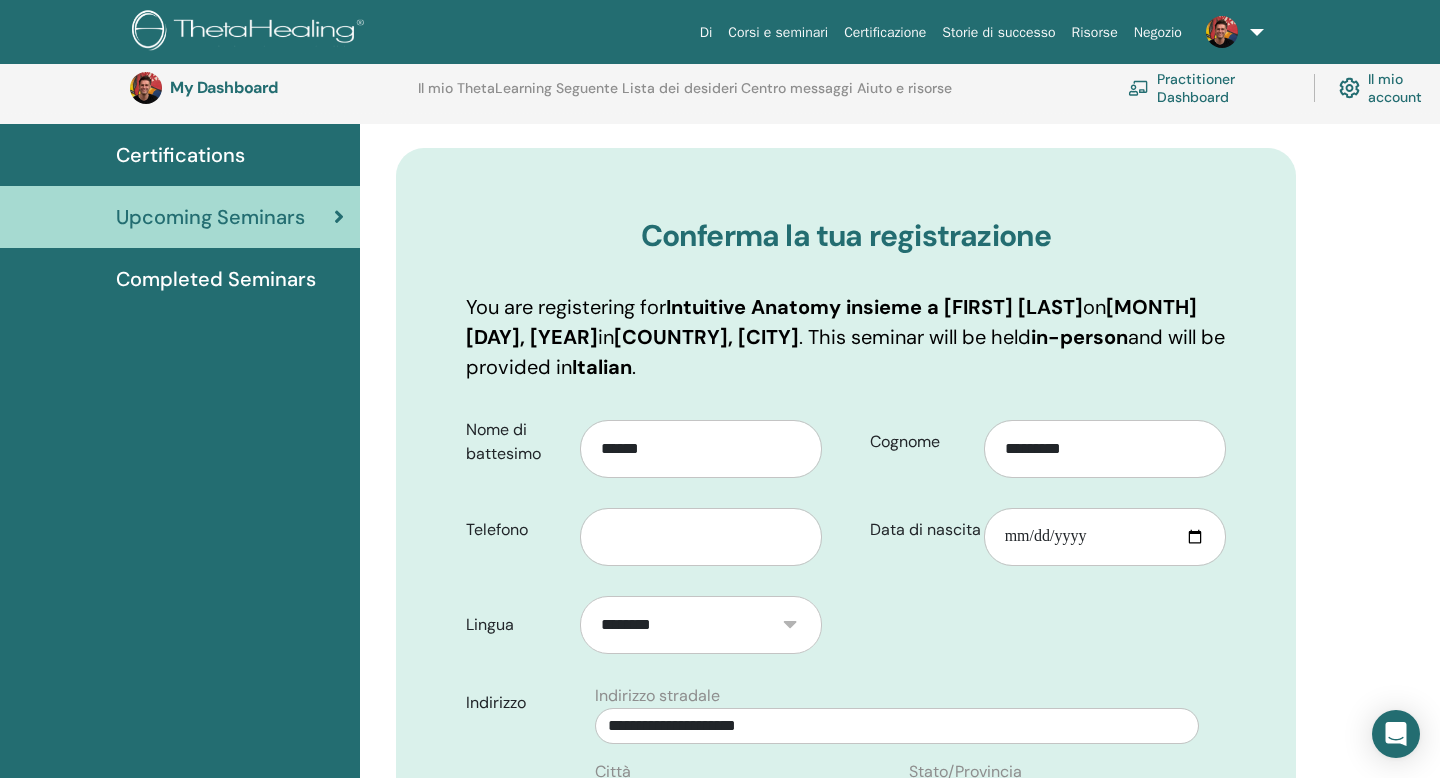 scroll, scrollTop: 189, scrollLeft: 0, axis: vertical 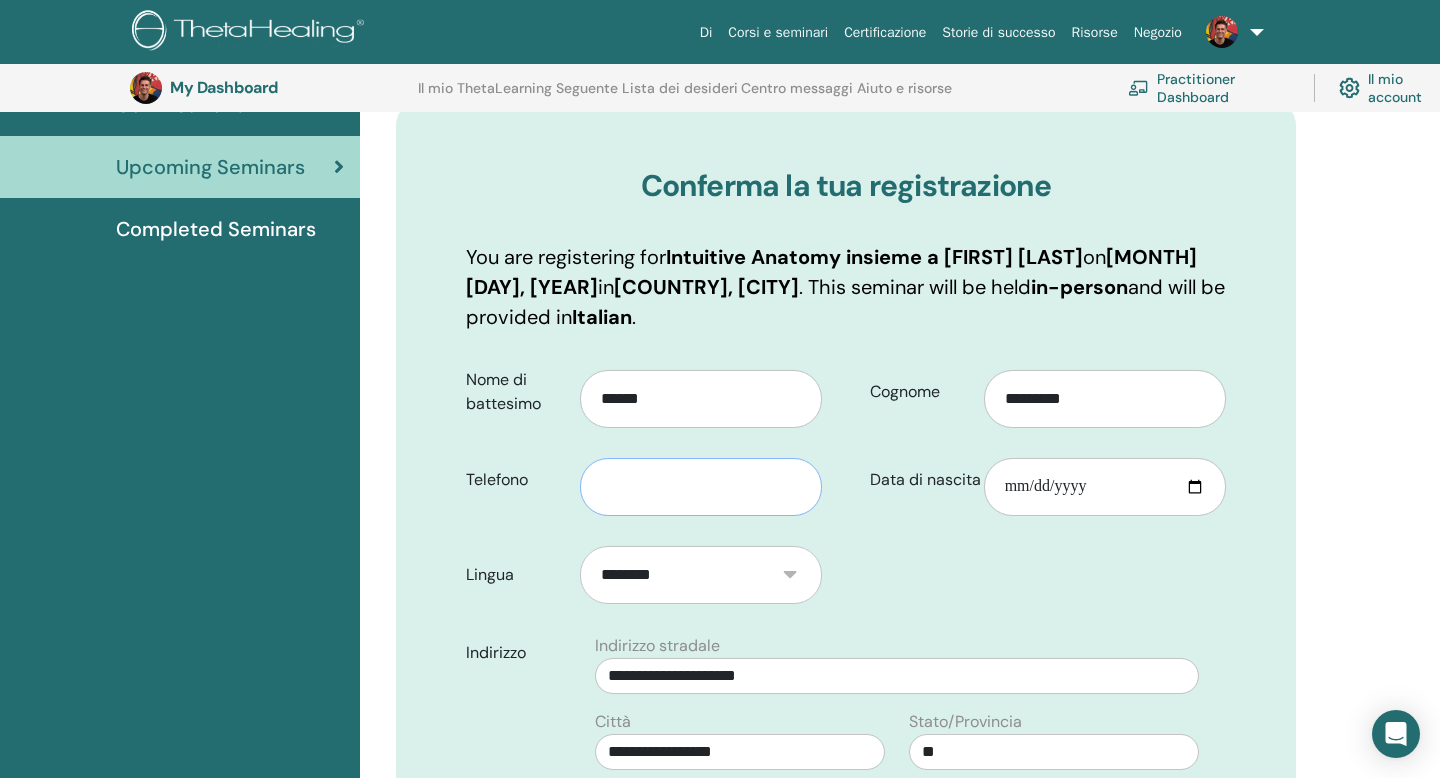 click at bounding box center (701, 487) 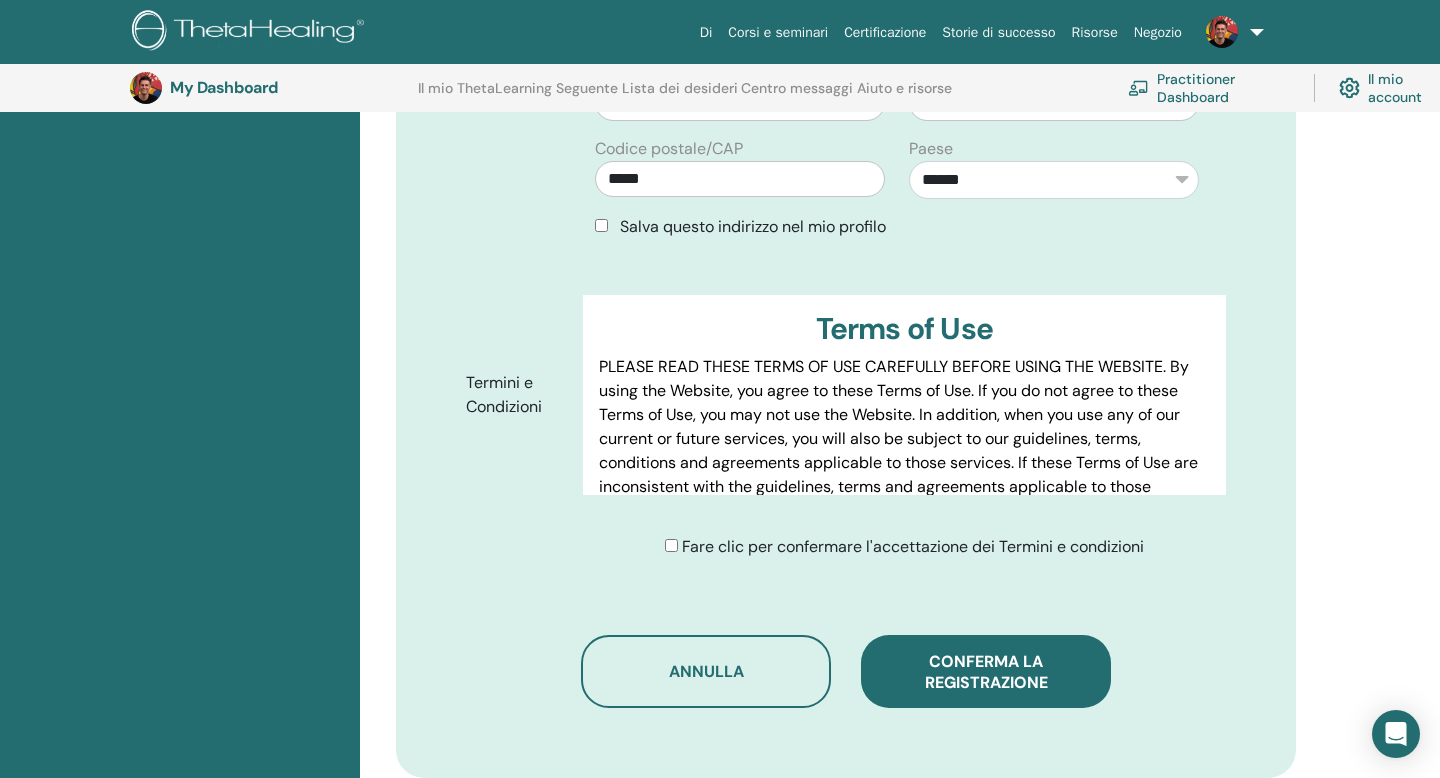 scroll, scrollTop: 845, scrollLeft: 0, axis: vertical 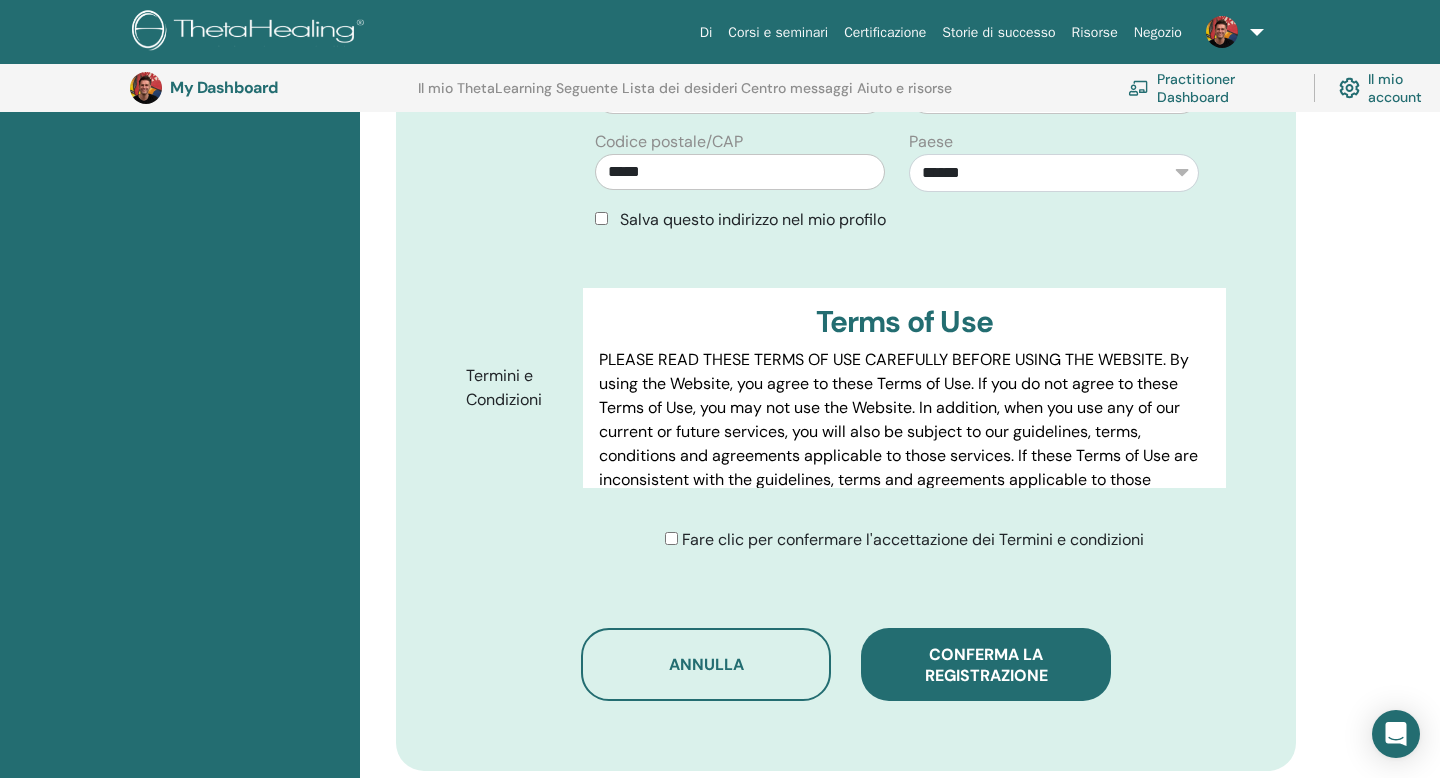 click on "Conferma la registrazione" at bounding box center [986, 665] 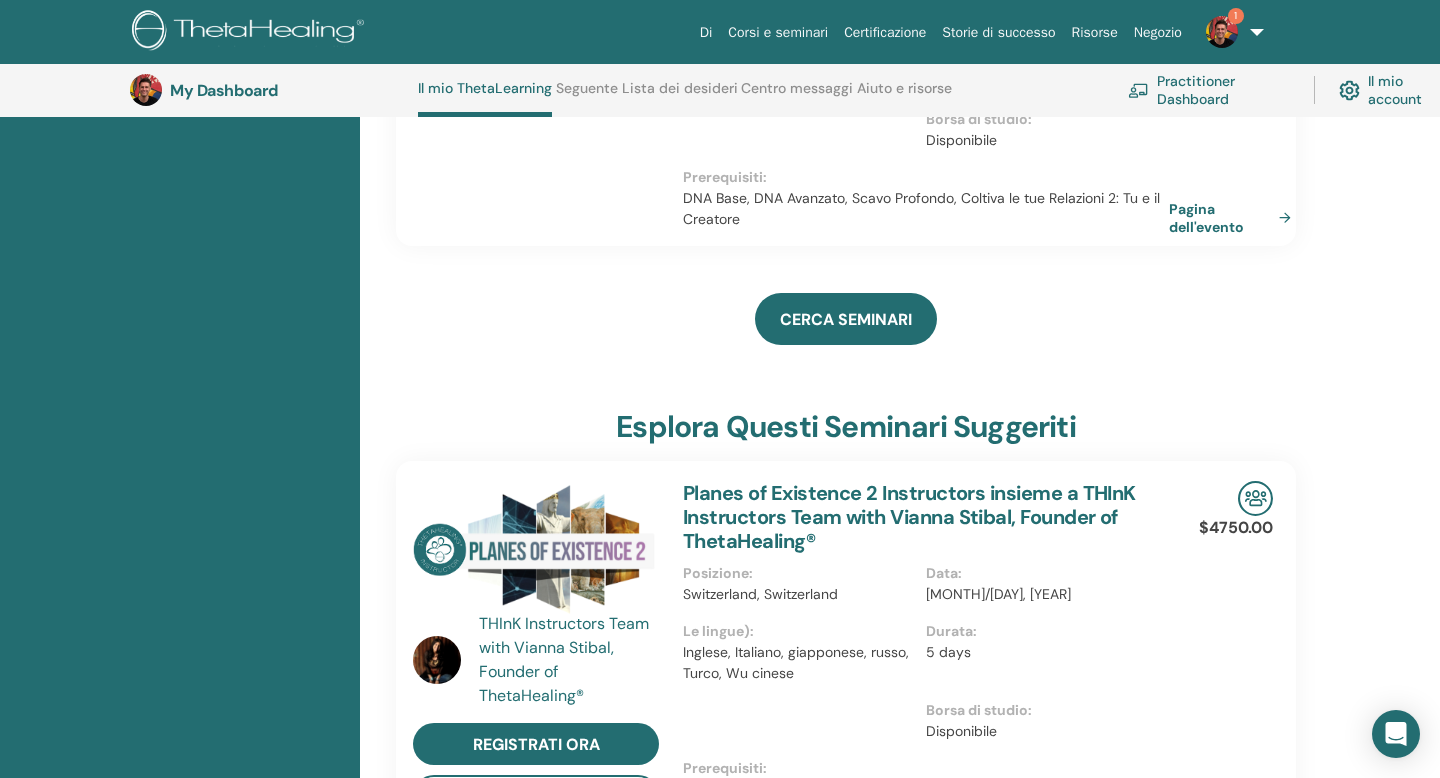 scroll, scrollTop: 0, scrollLeft: 0, axis: both 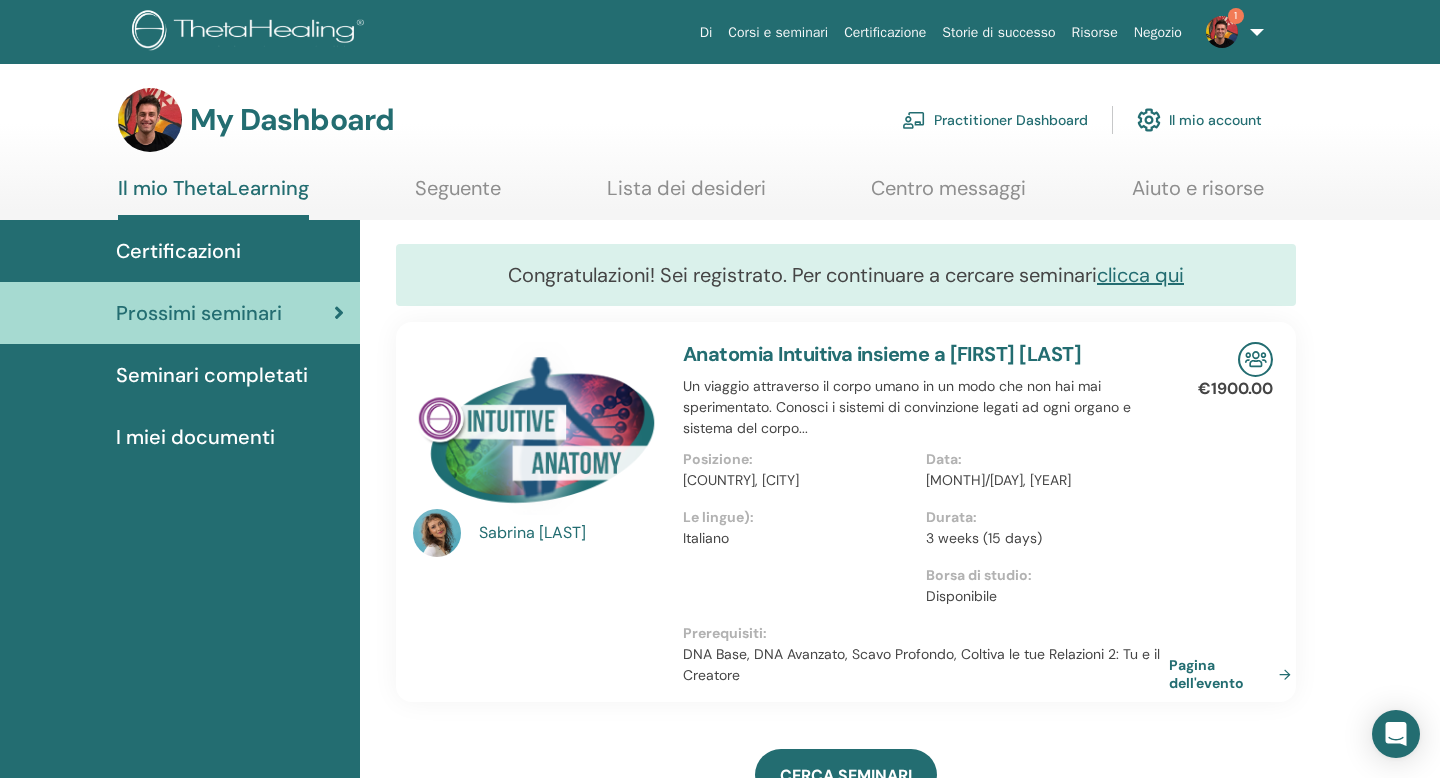 click on "1" at bounding box center (1231, 32) 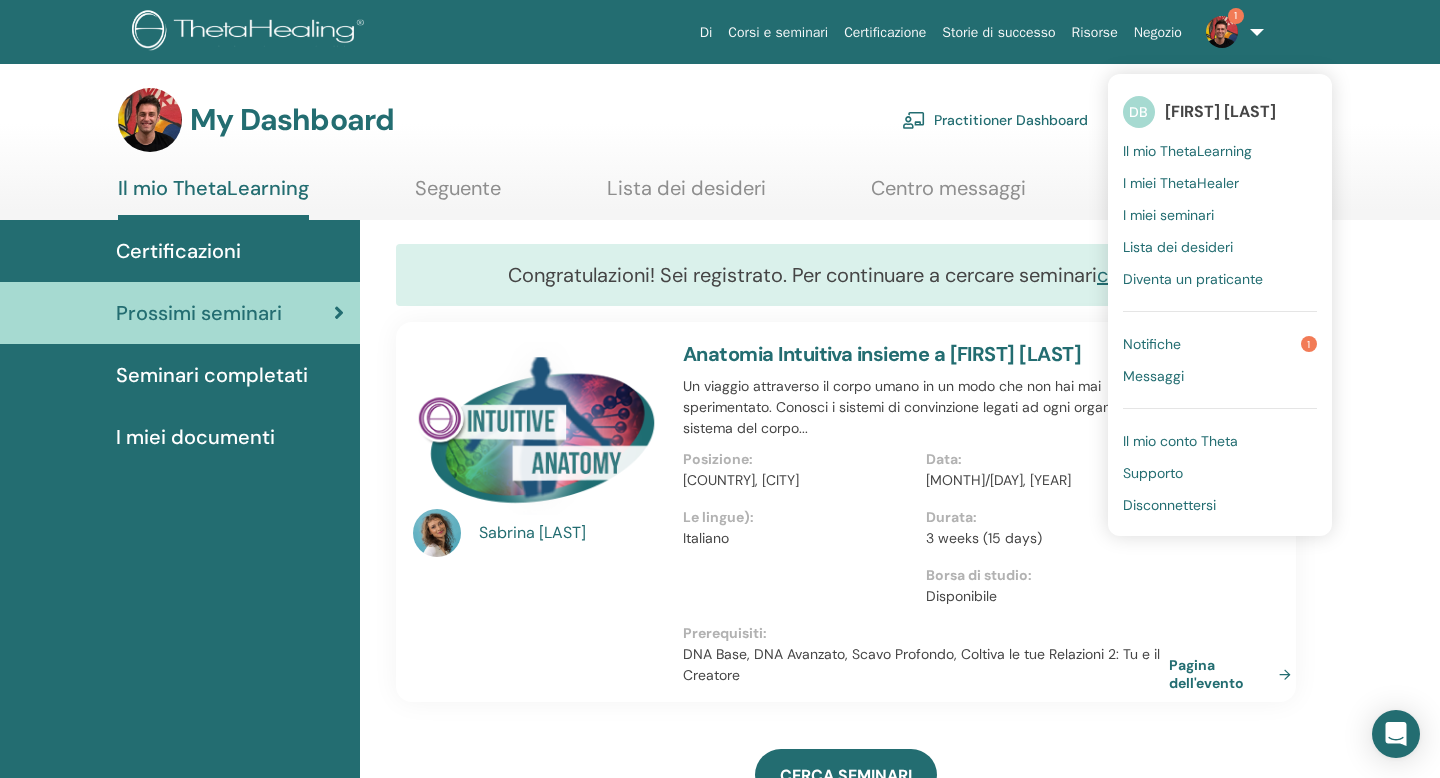 click on "Il mio ThetaLearning" at bounding box center [1187, 151] 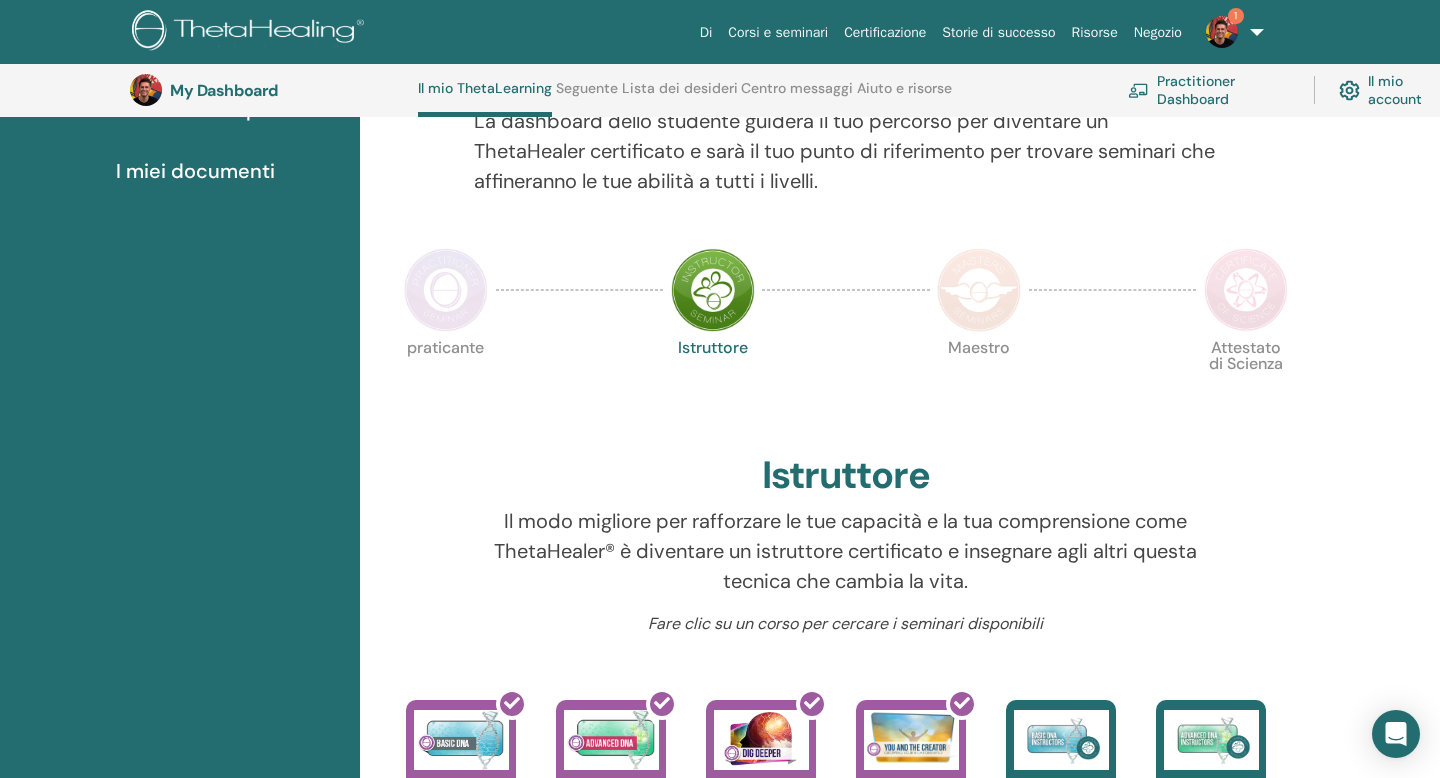 scroll, scrollTop: 327, scrollLeft: 0, axis: vertical 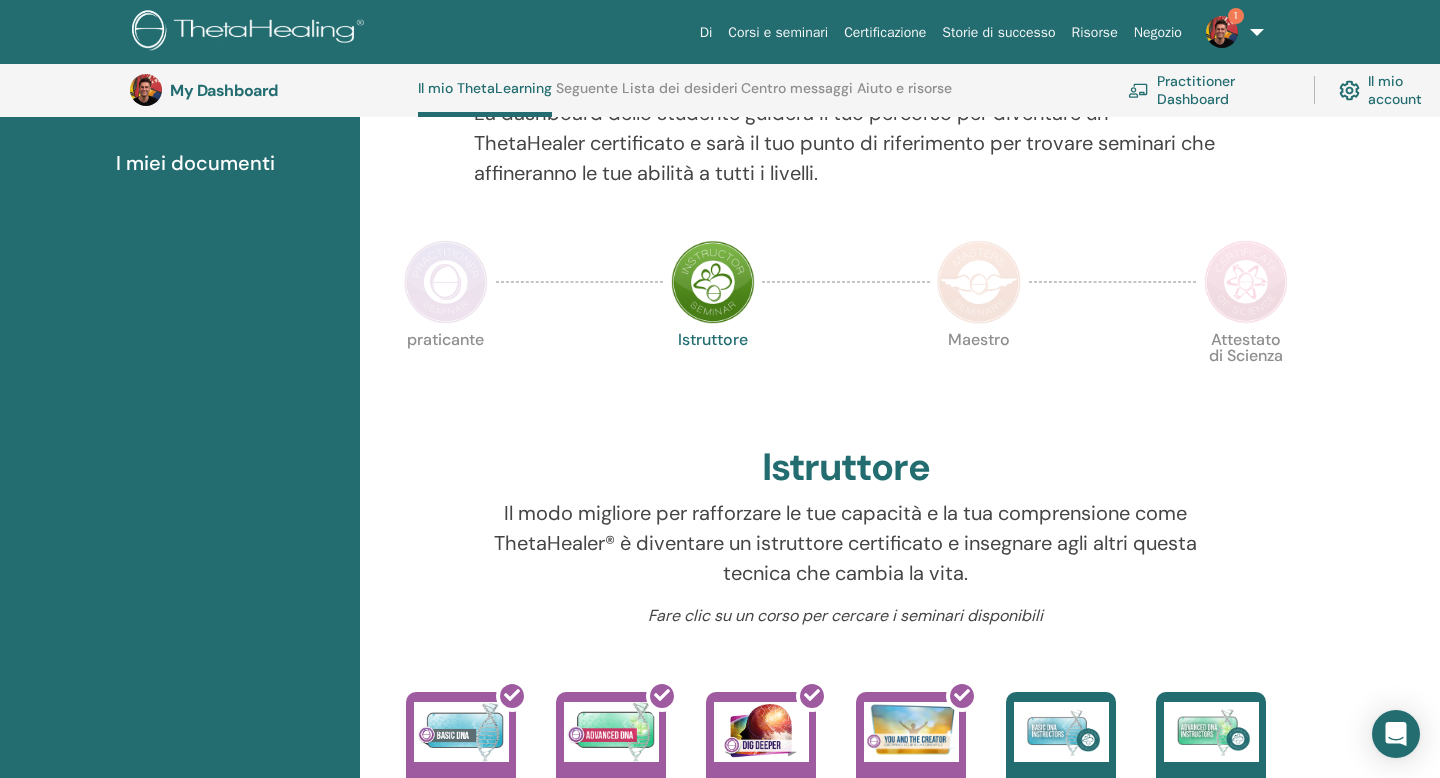 click at bounding box center (446, 282) 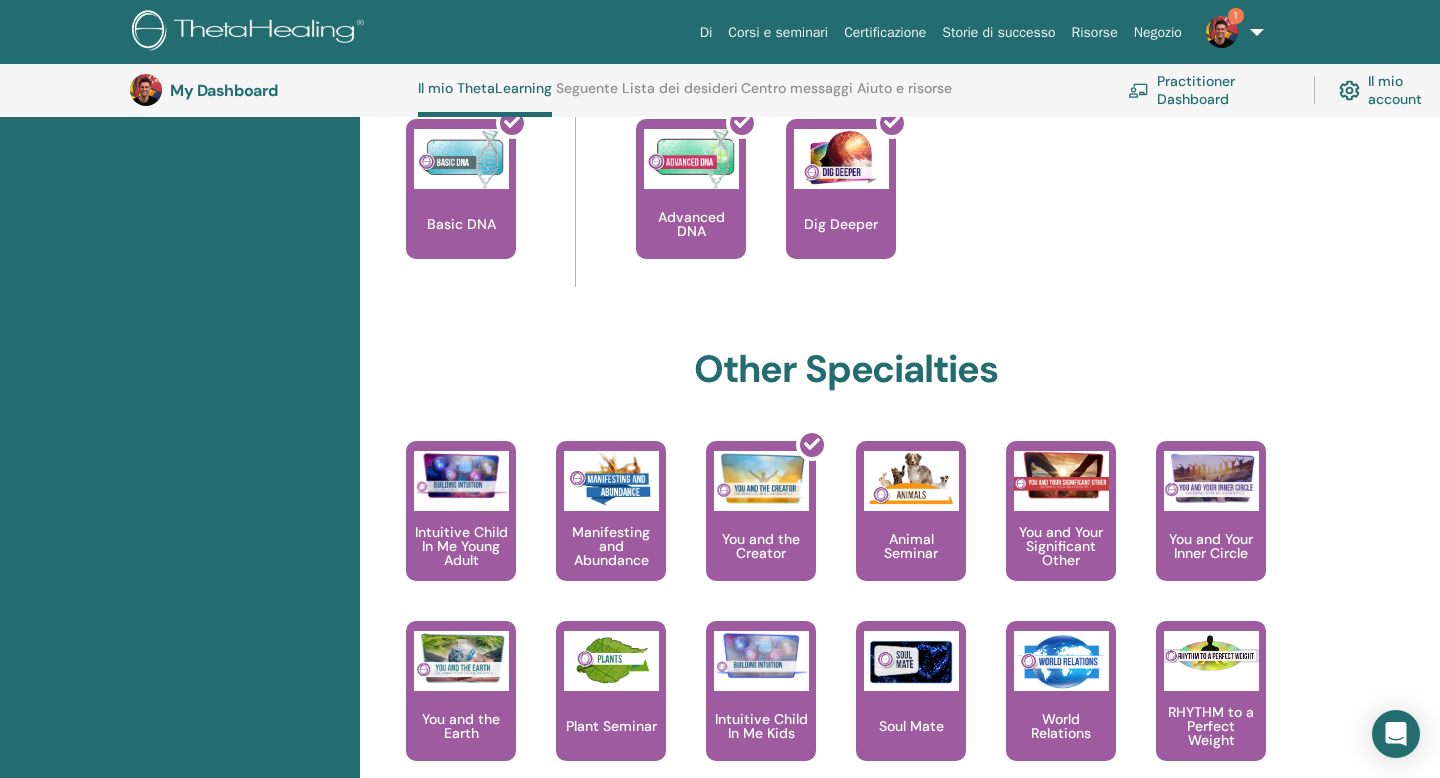 scroll, scrollTop: 925, scrollLeft: 0, axis: vertical 